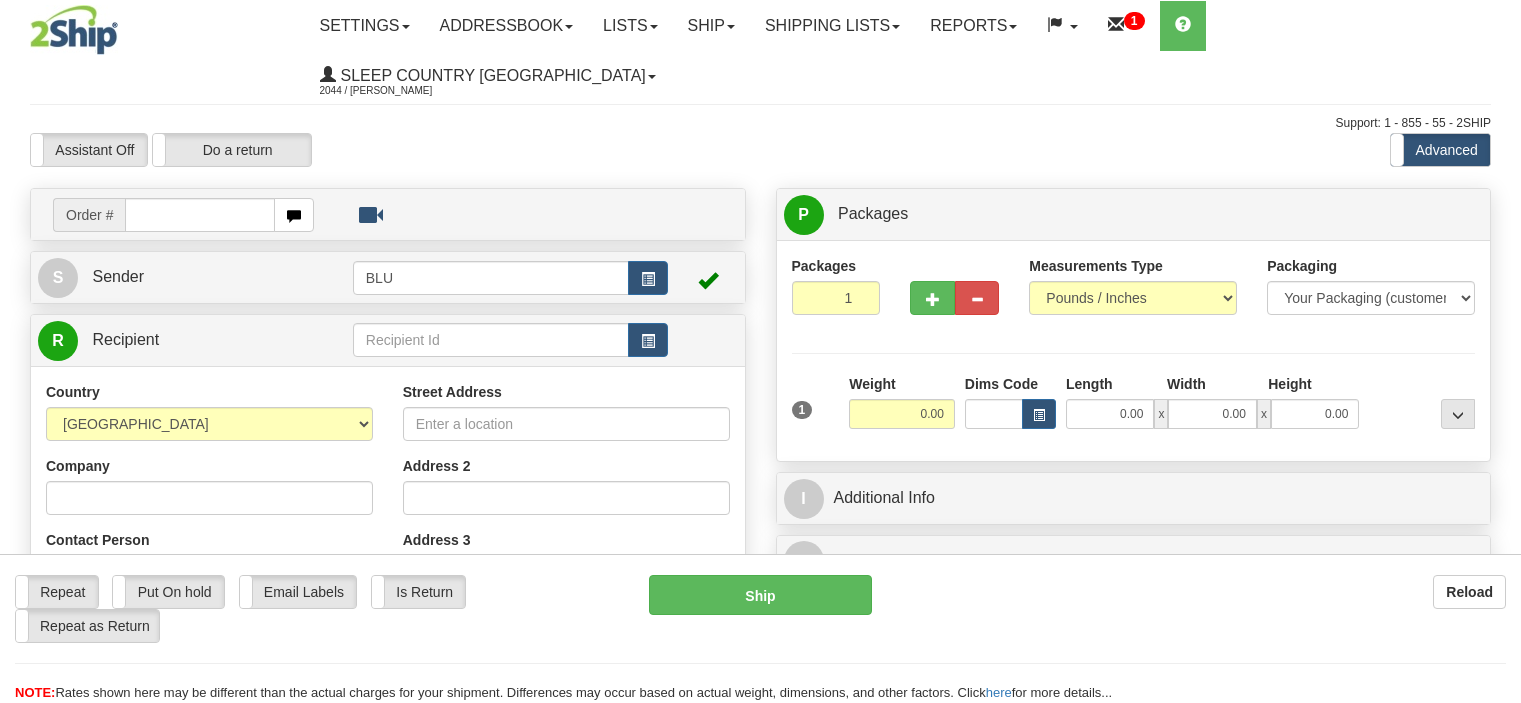 scroll, scrollTop: 0, scrollLeft: 0, axis: both 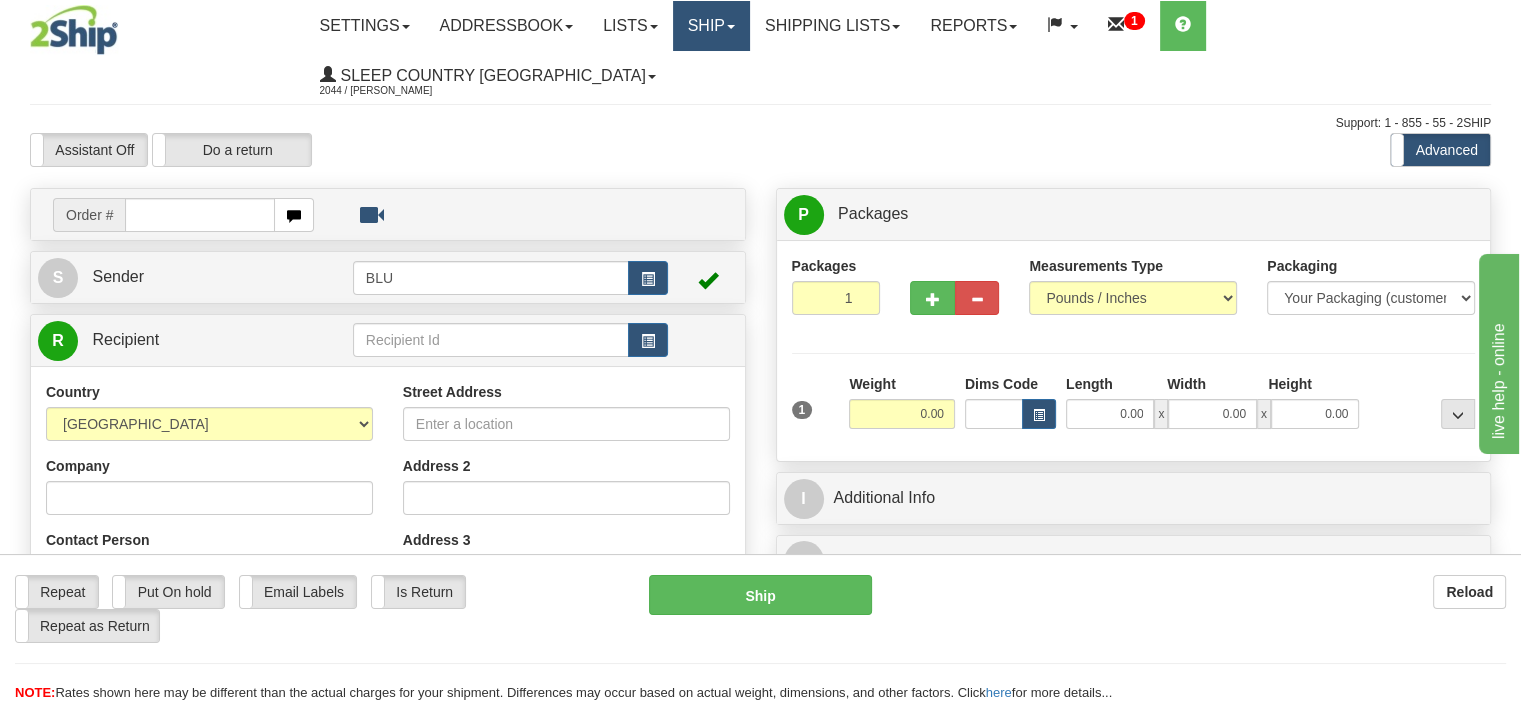 click on "Ship" at bounding box center (711, 26) 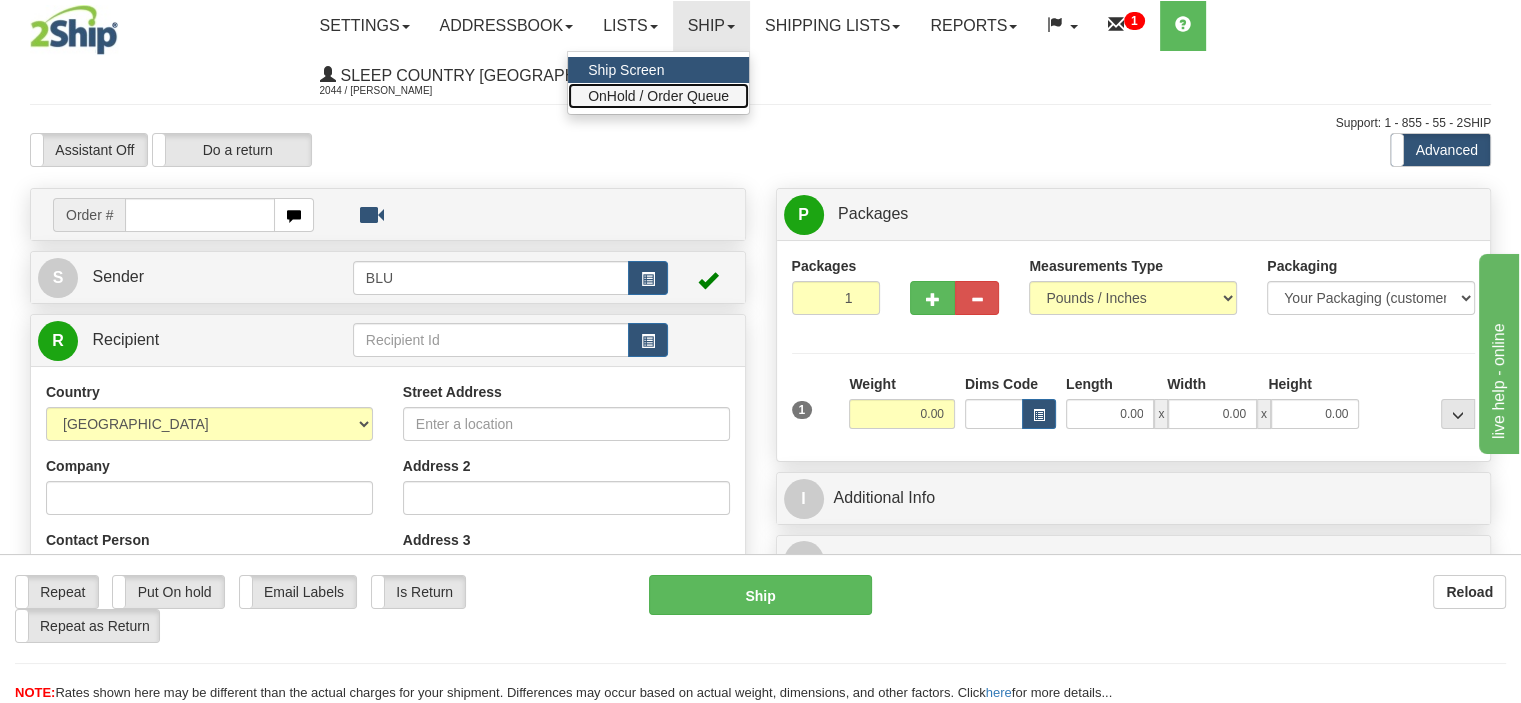 click on "OnHold / Order Queue" at bounding box center [658, 96] 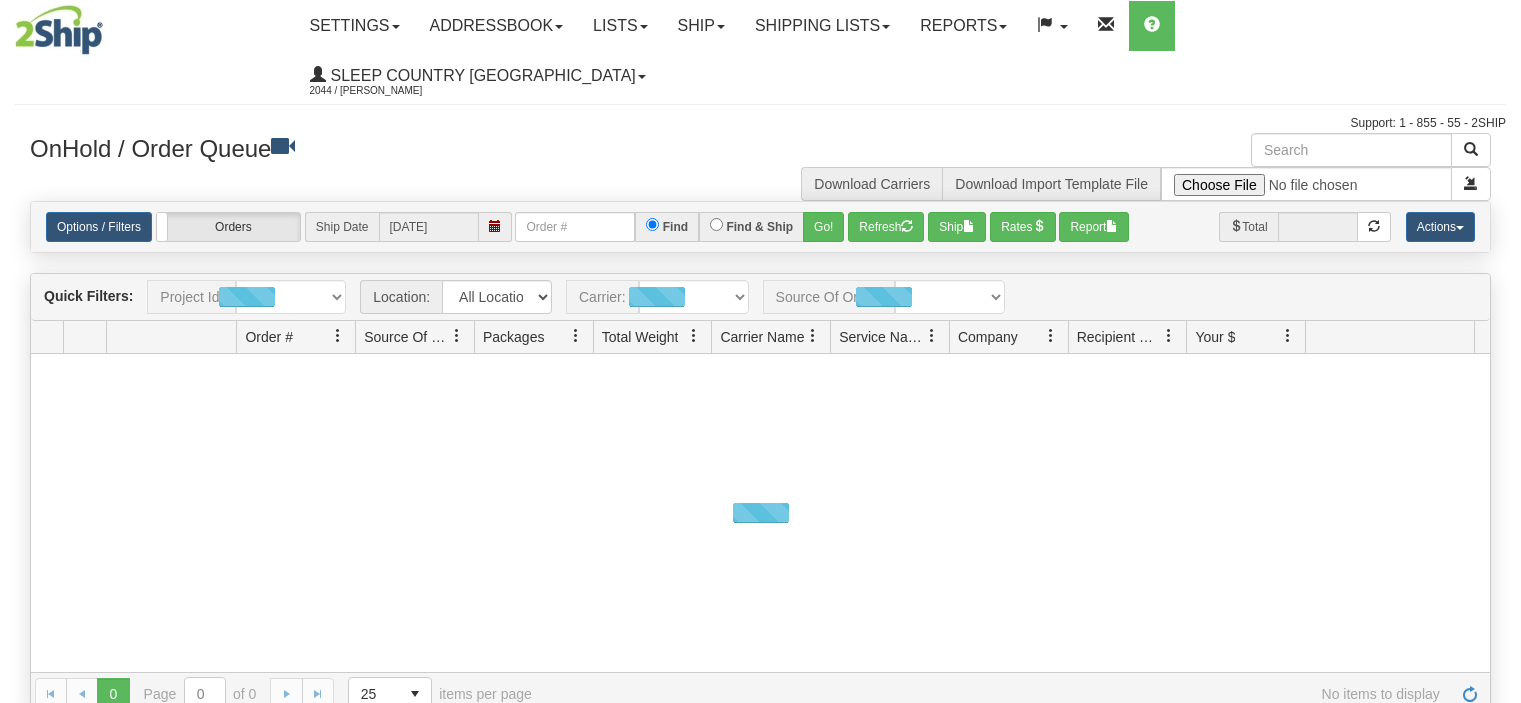 scroll, scrollTop: 0, scrollLeft: 0, axis: both 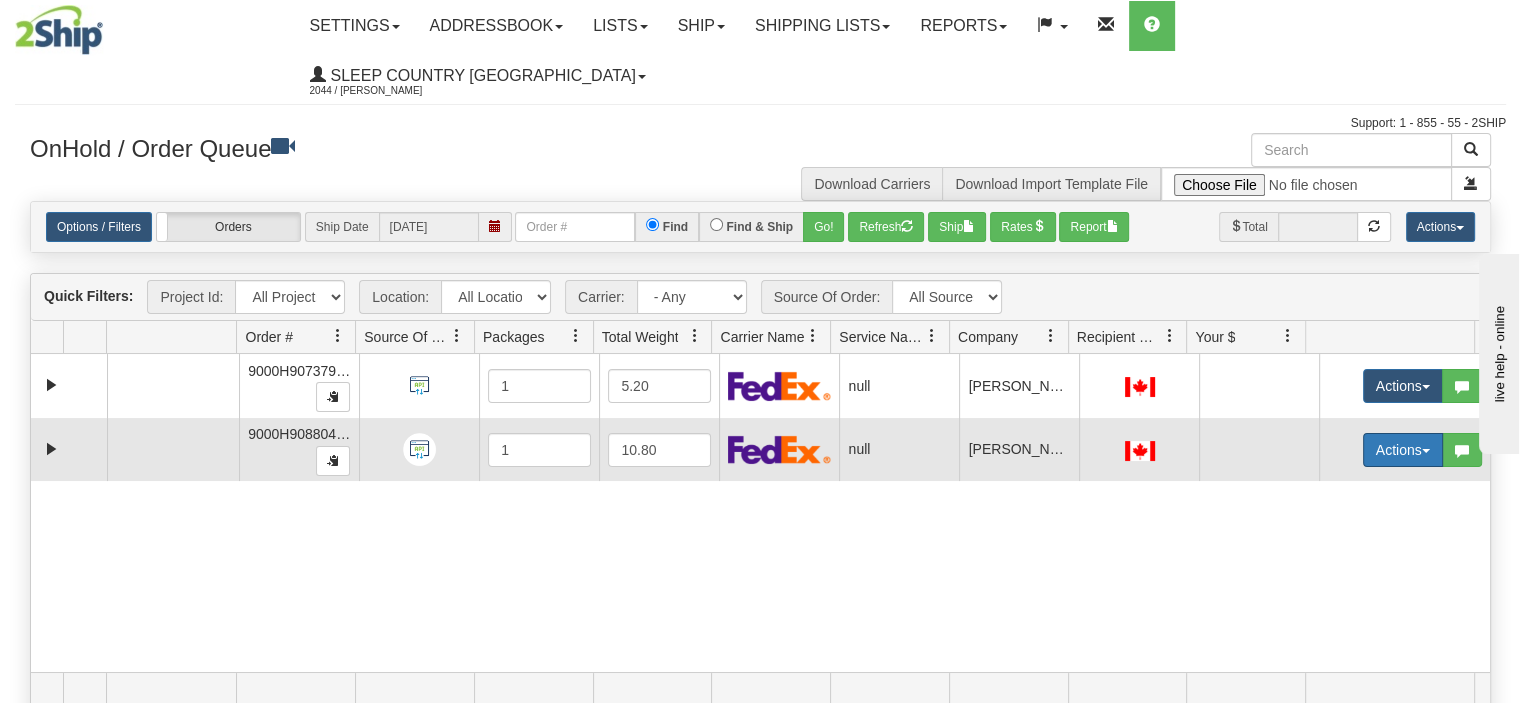 click on "Actions" at bounding box center (1403, 450) 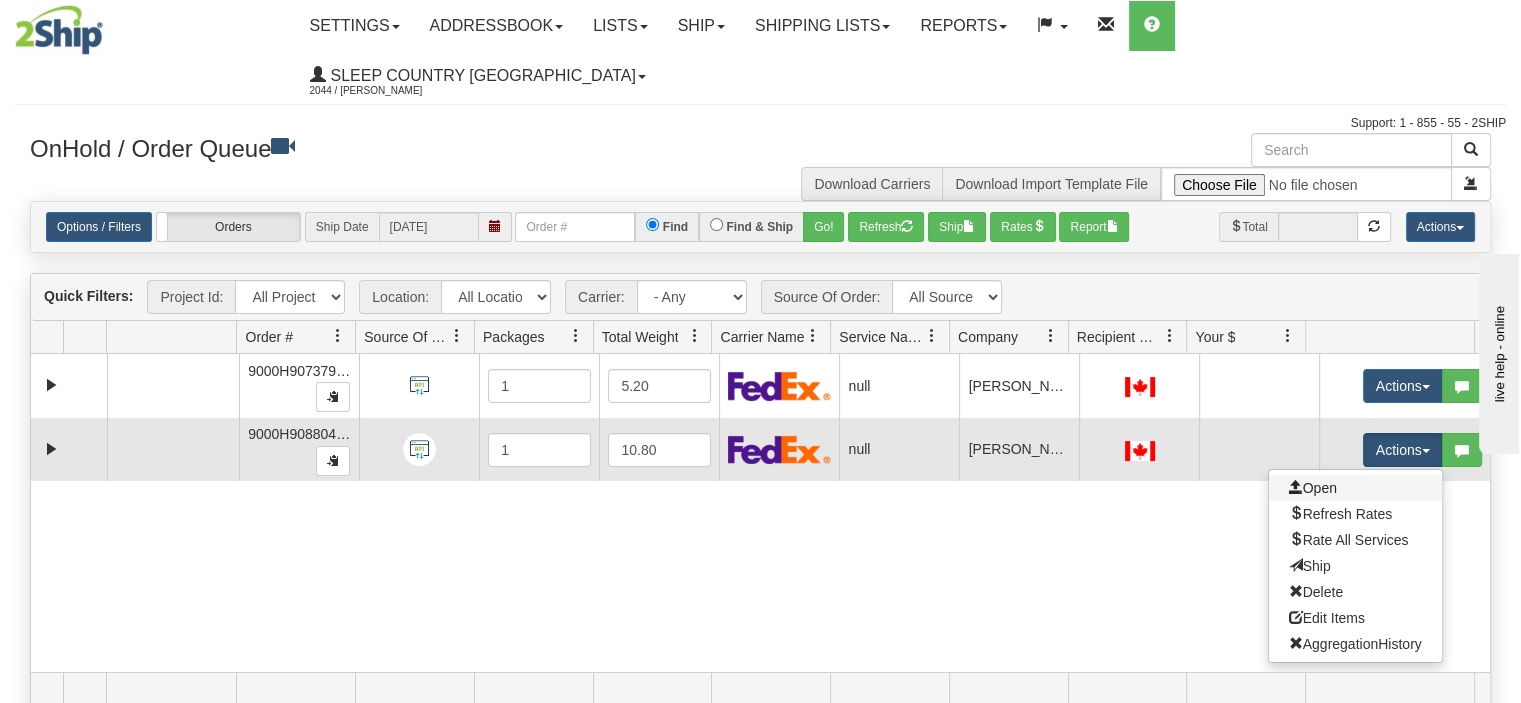 click on "Open" at bounding box center [1355, 488] 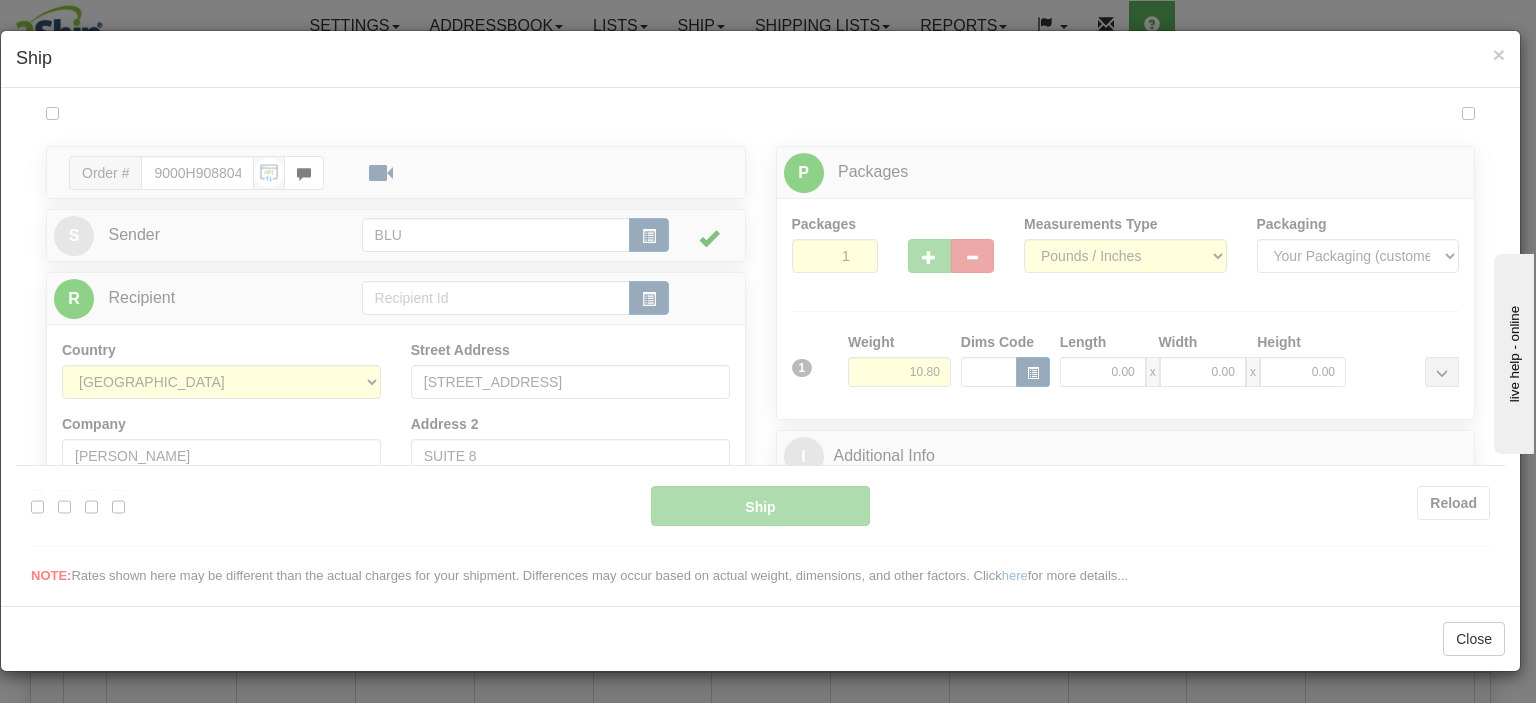 scroll, scrollTop: 0, scrollLeft: 0, axis: both 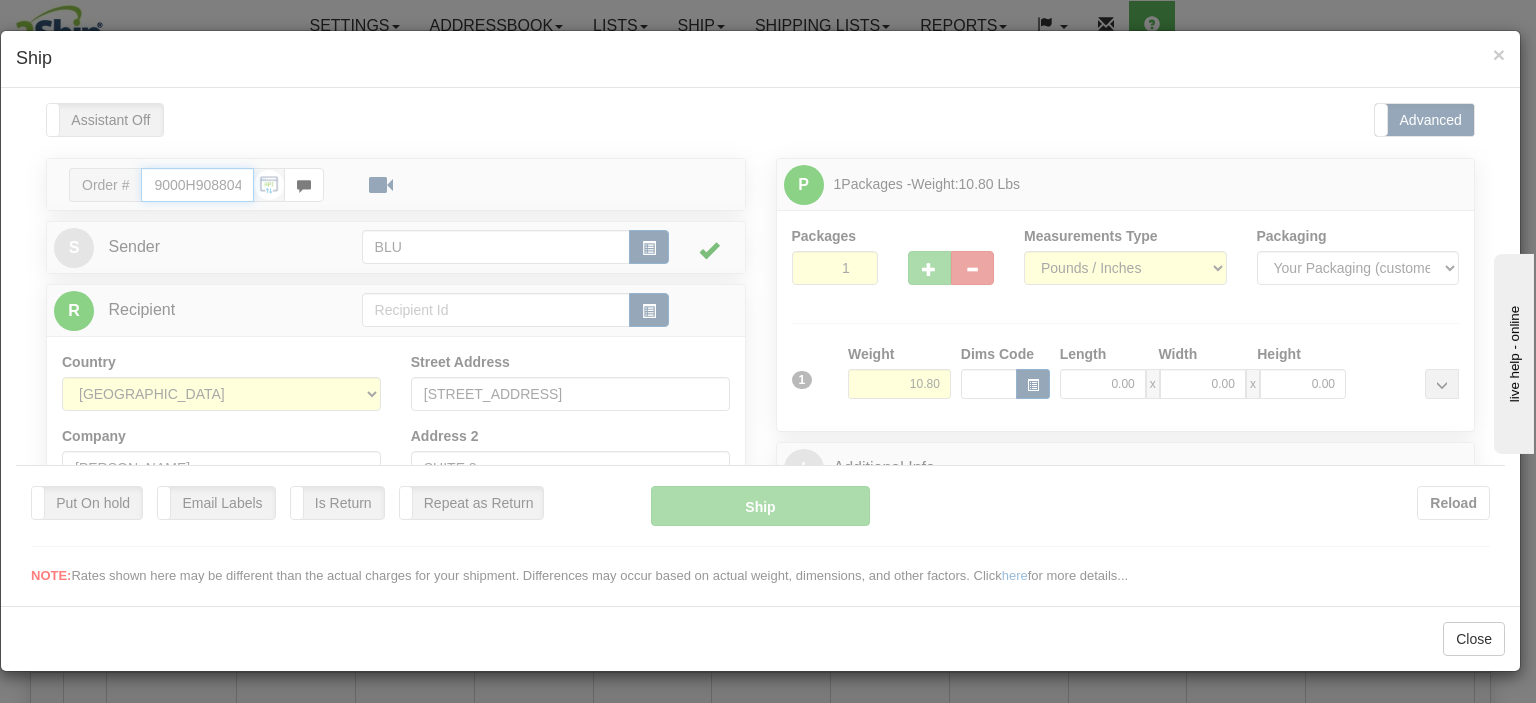 type on "12:56" 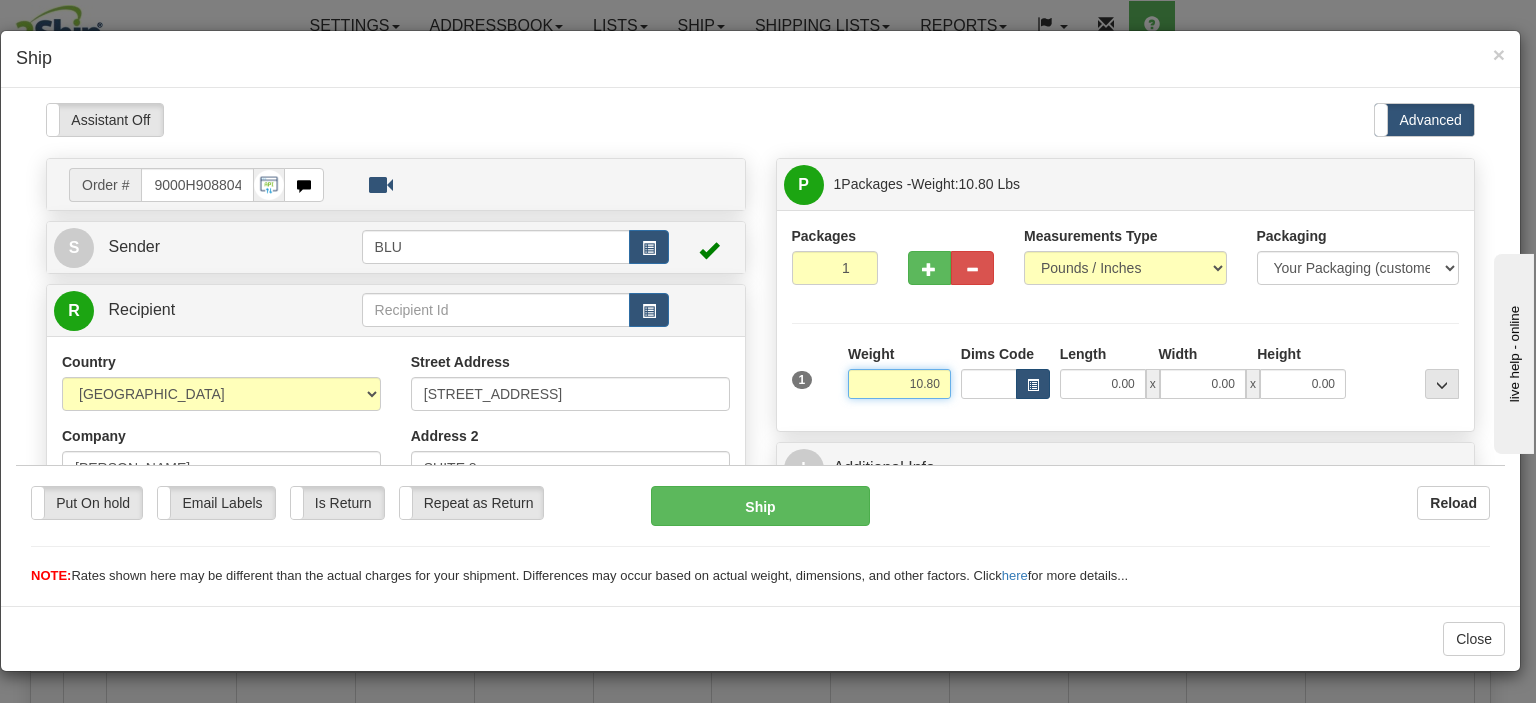 drag, startPoint x: 899, startPoint y: 383, endPoint x: 1011, endPoint y: 373, distance: 112.44554 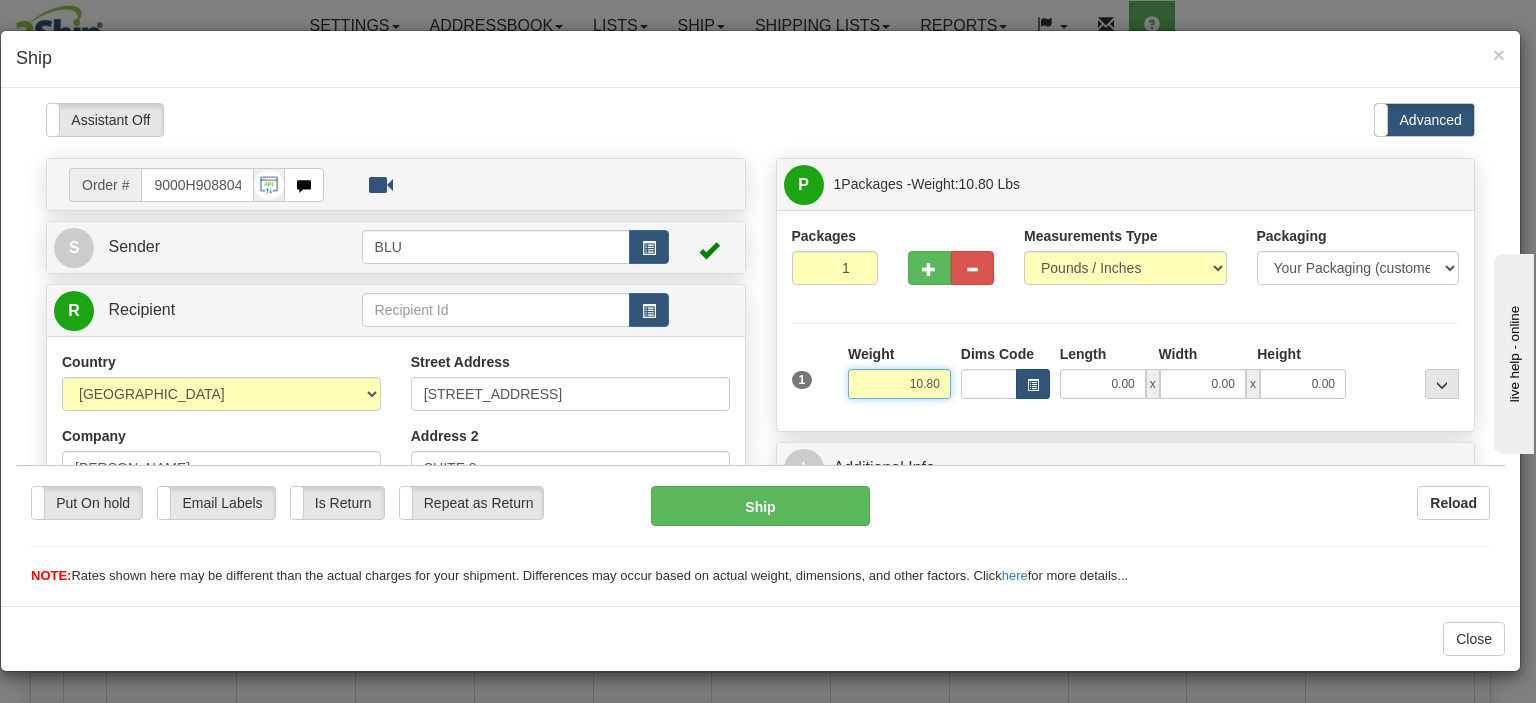 click on "1
Weight
10.80
Dims Code
x x" at bounding box center (1126, 378) 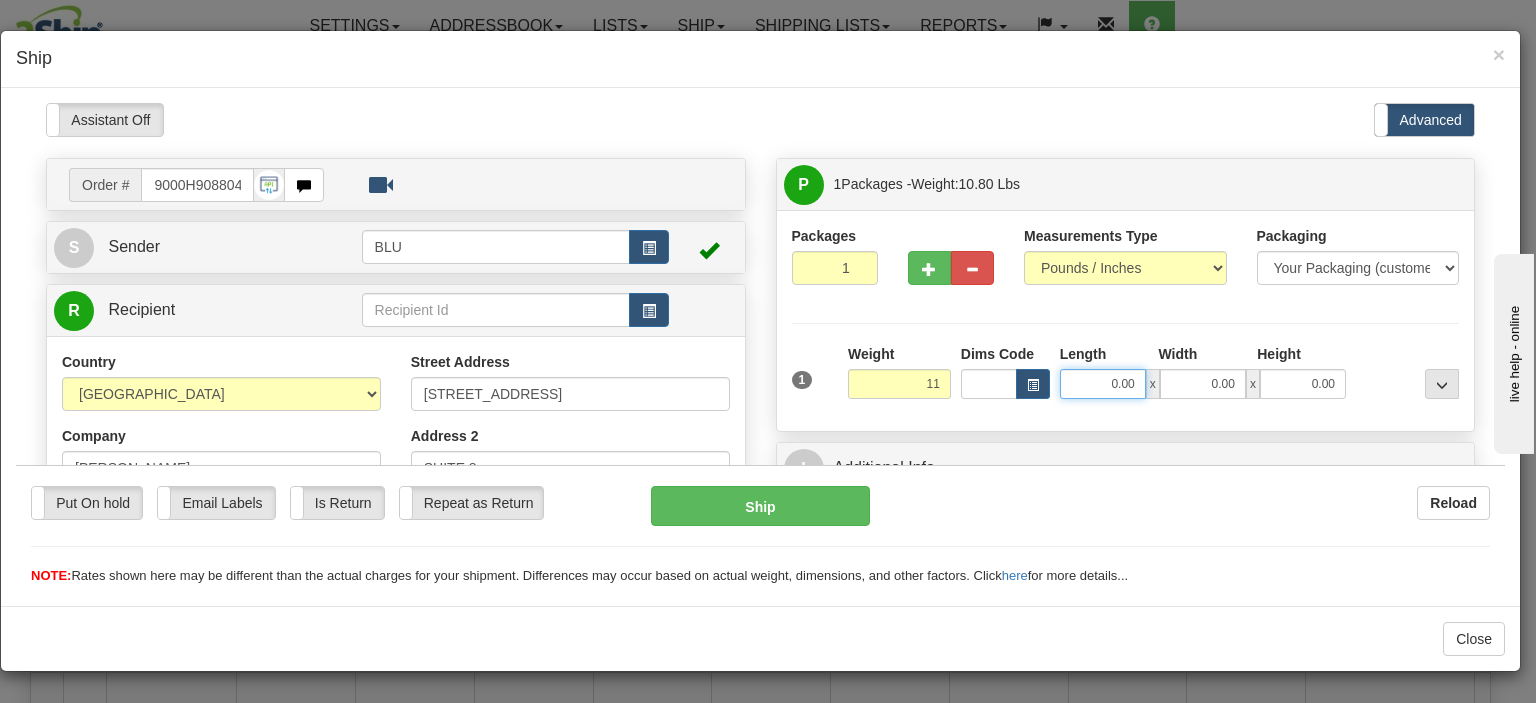 type on "11.00" 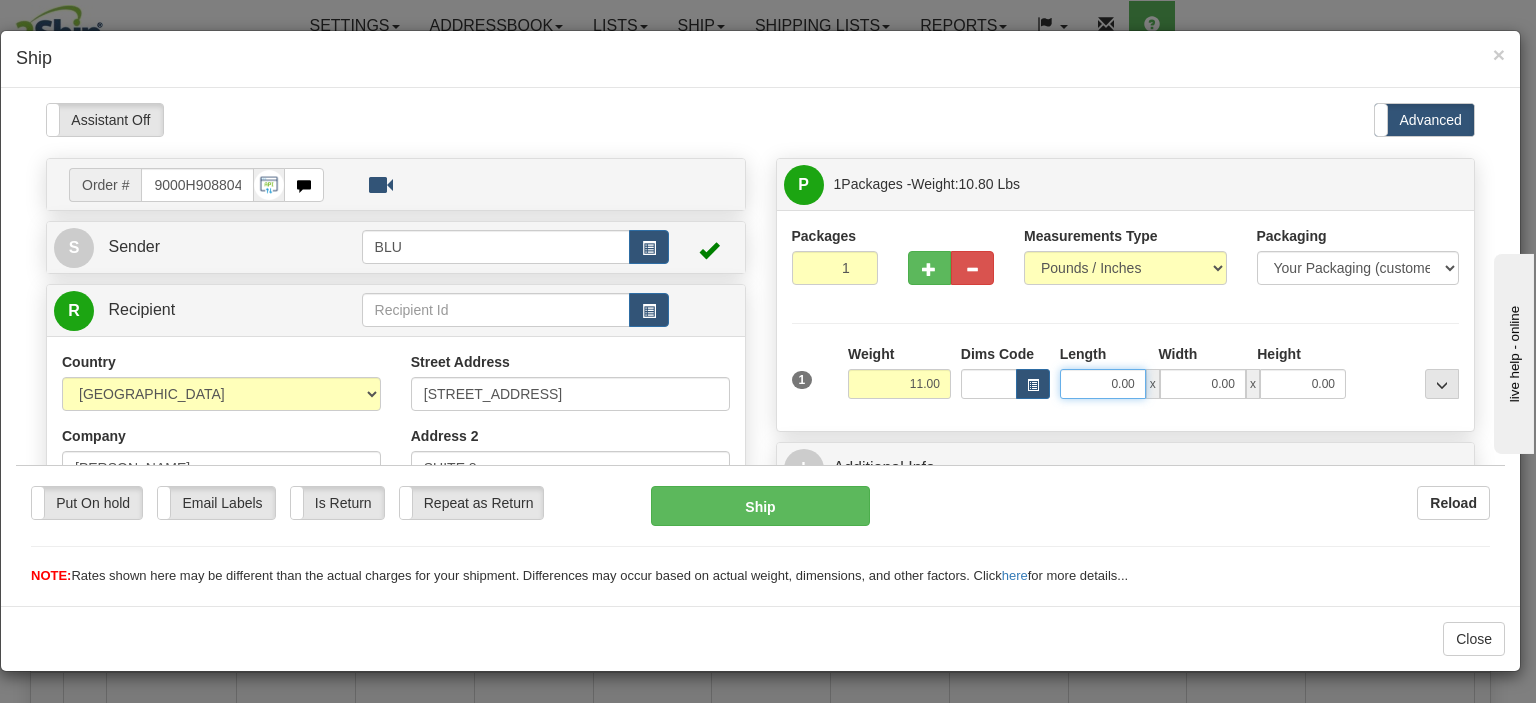 click on "0.00" at bounding box center (1103, 383) 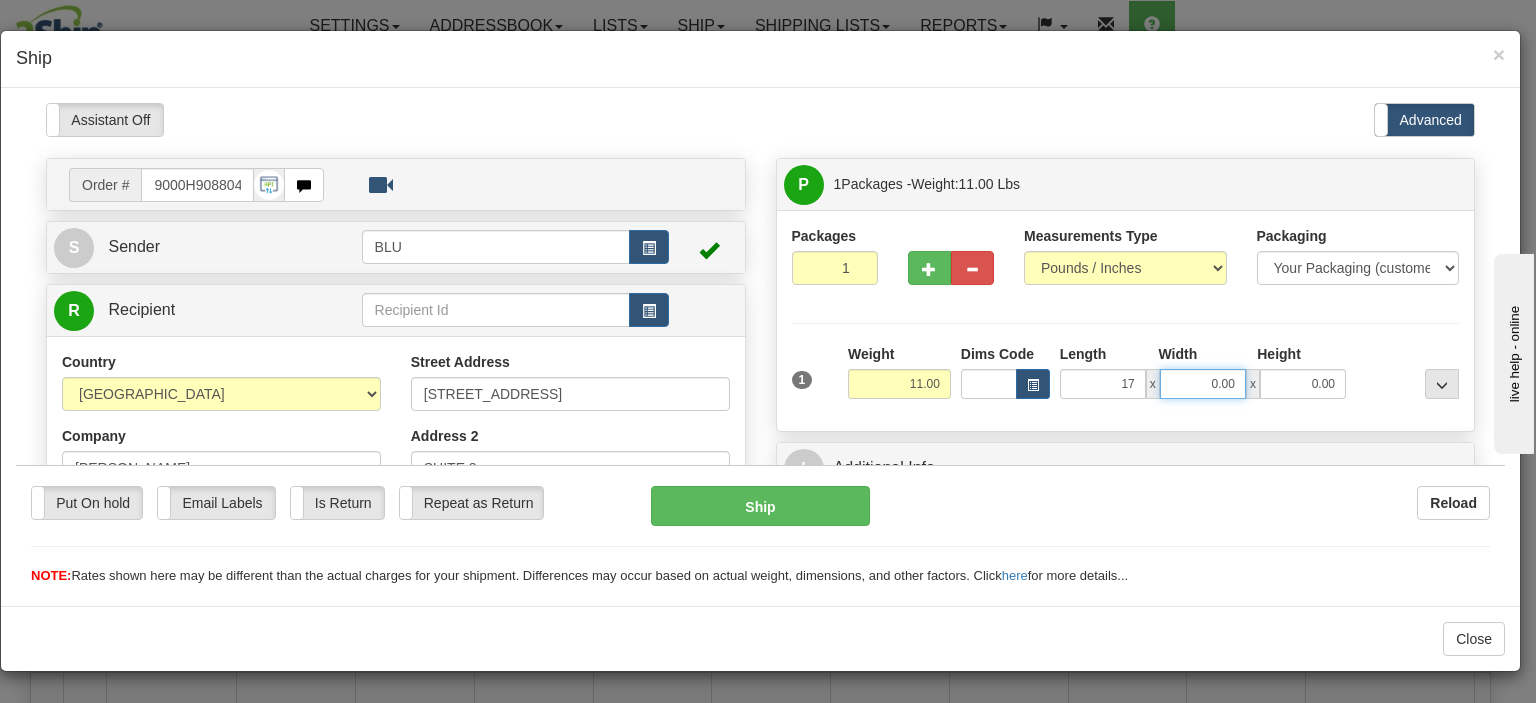 type on "17.00" 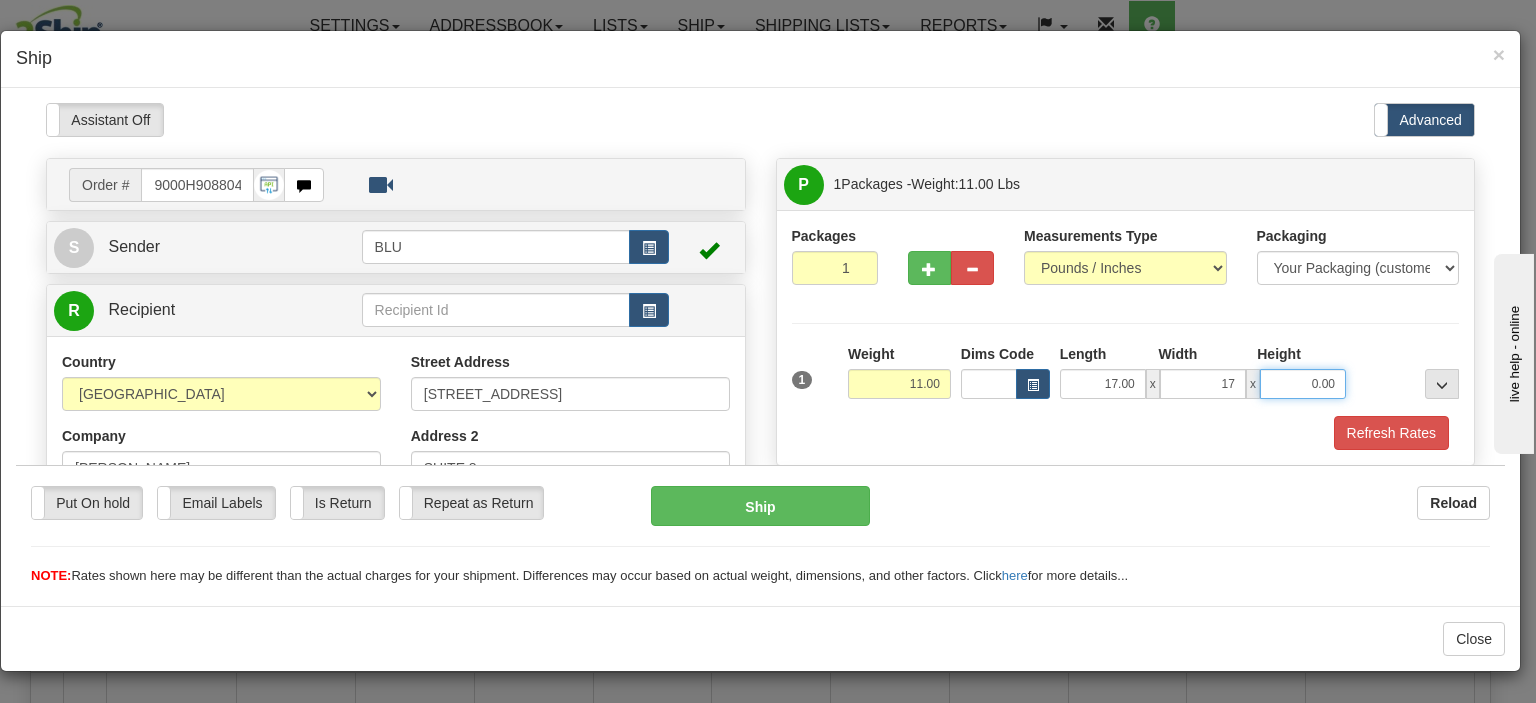 type on "17.00" 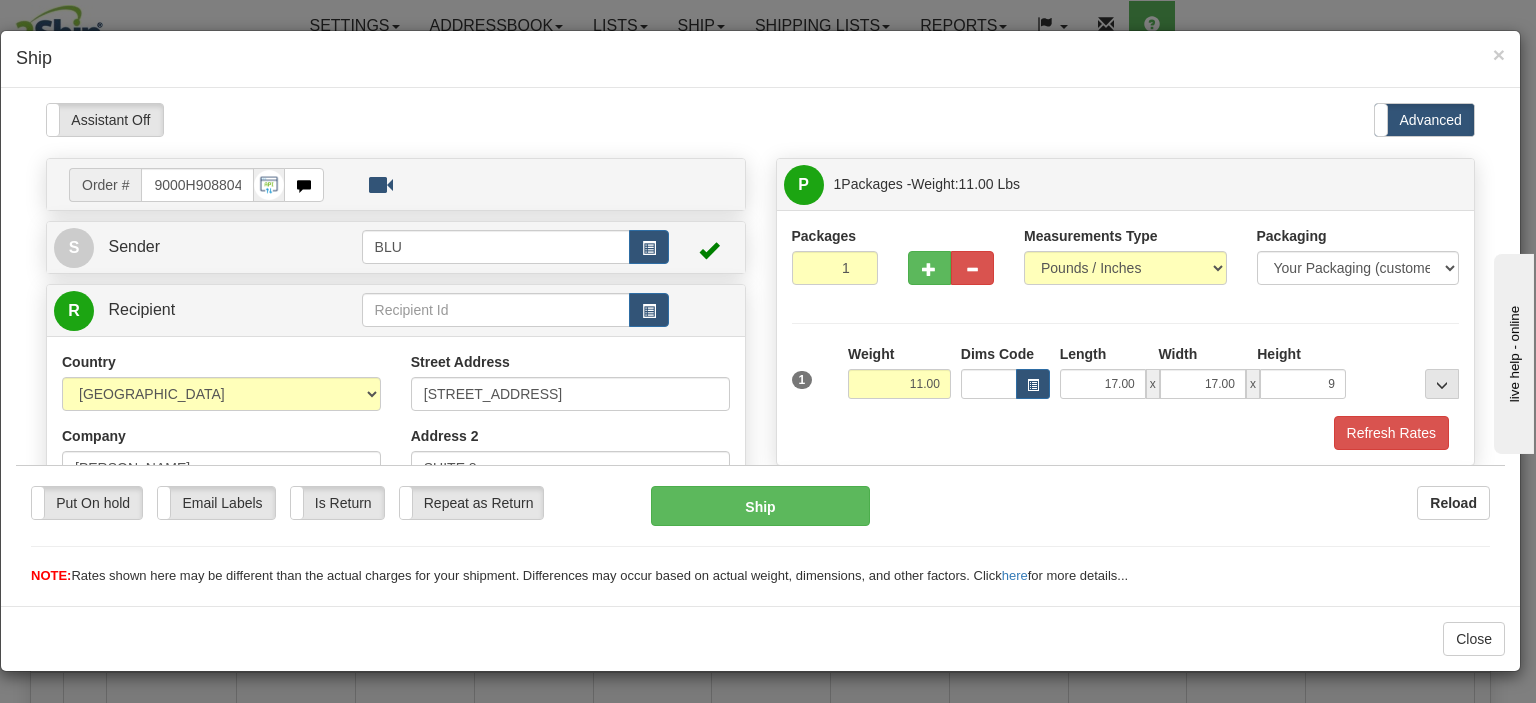 type on "9.00" 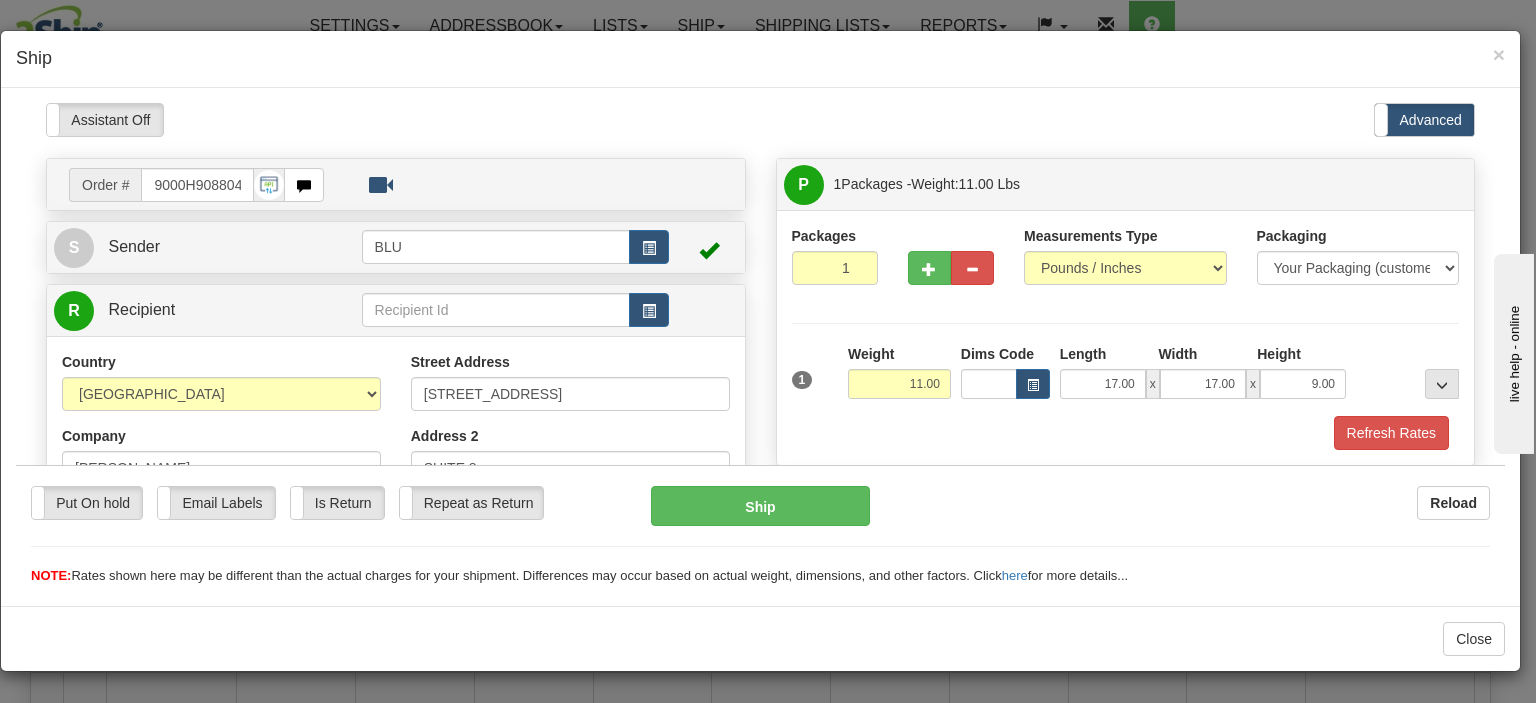 click on "Packages                                              1
1
Measurements Type" at bounding box center (1126, 337) 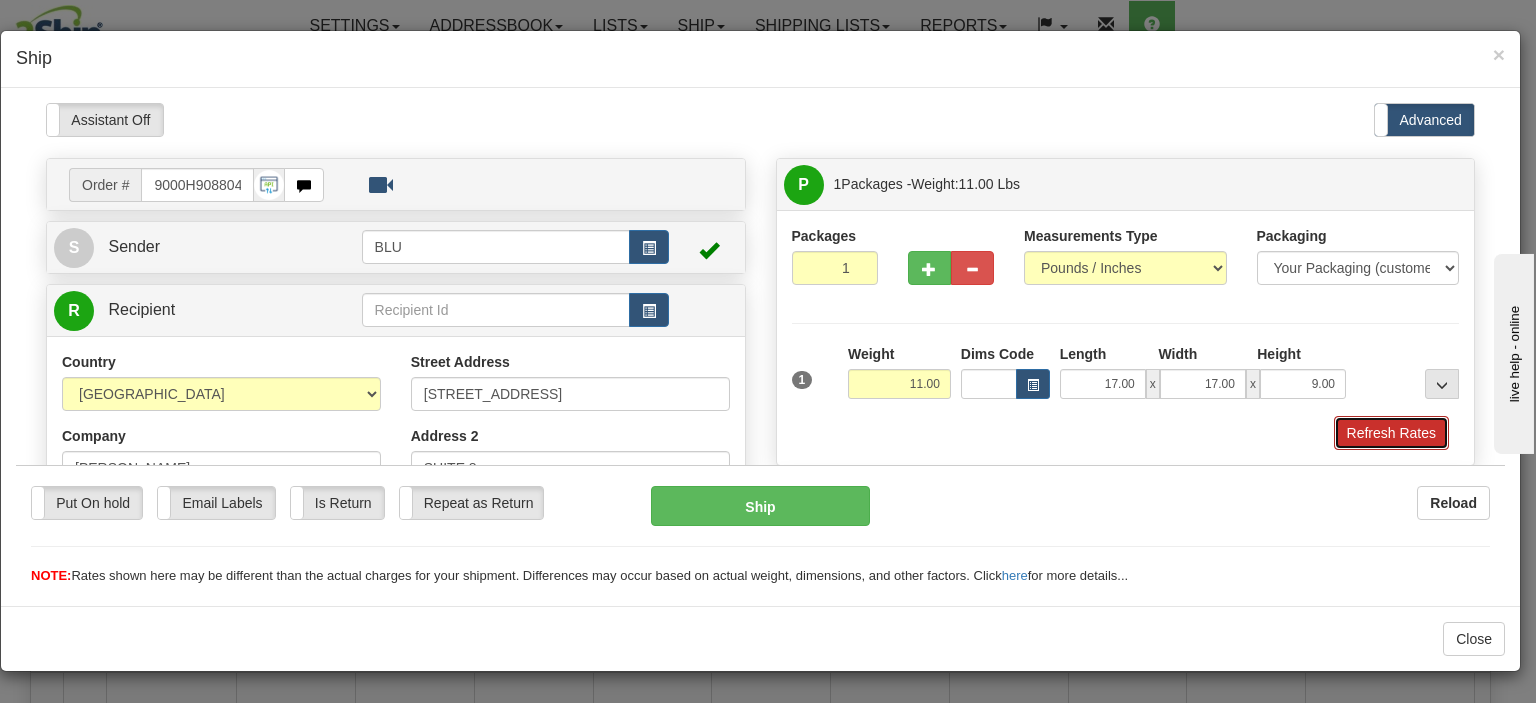 click on "Refresh Rates" at bounding box center [1391, 432] 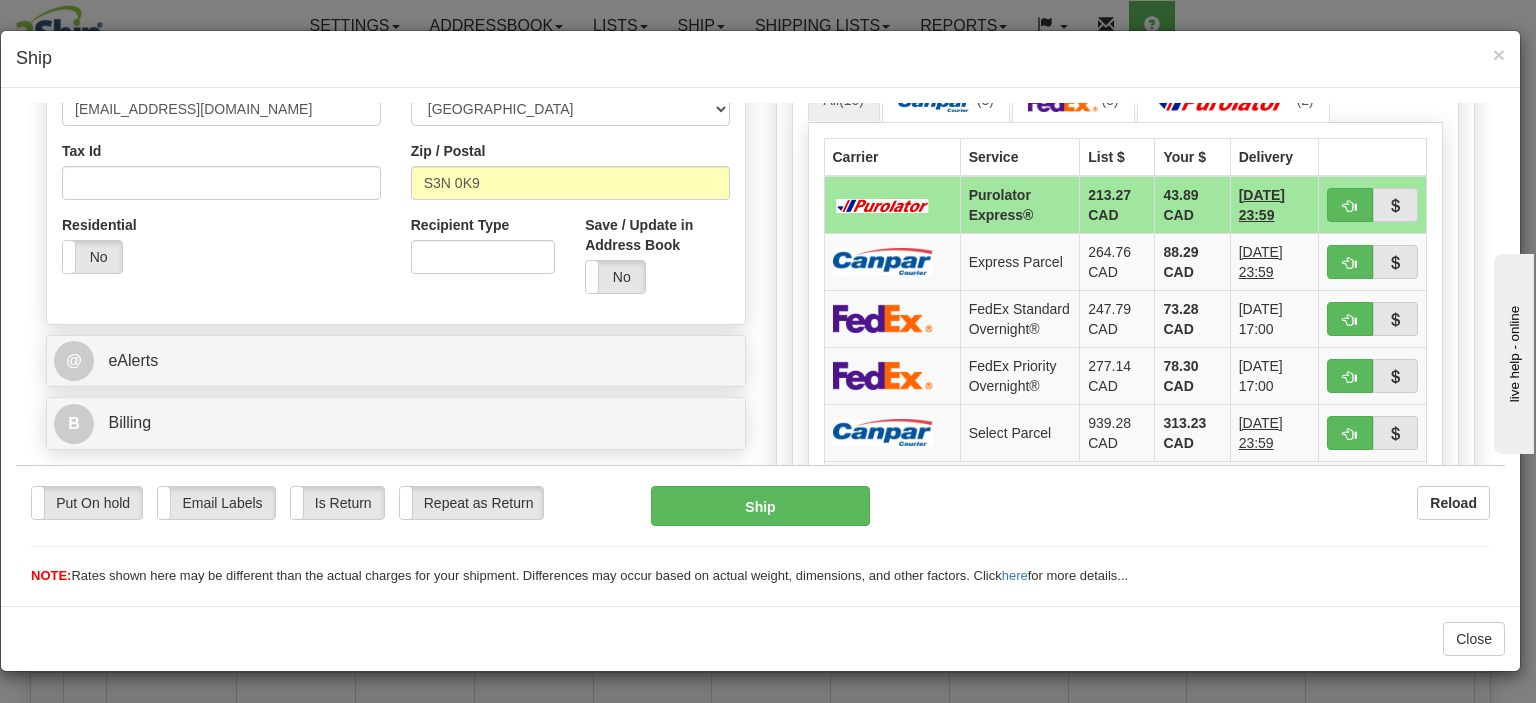 scroll, scrollTop: 700, scrollLeft: 0, axis: vertical 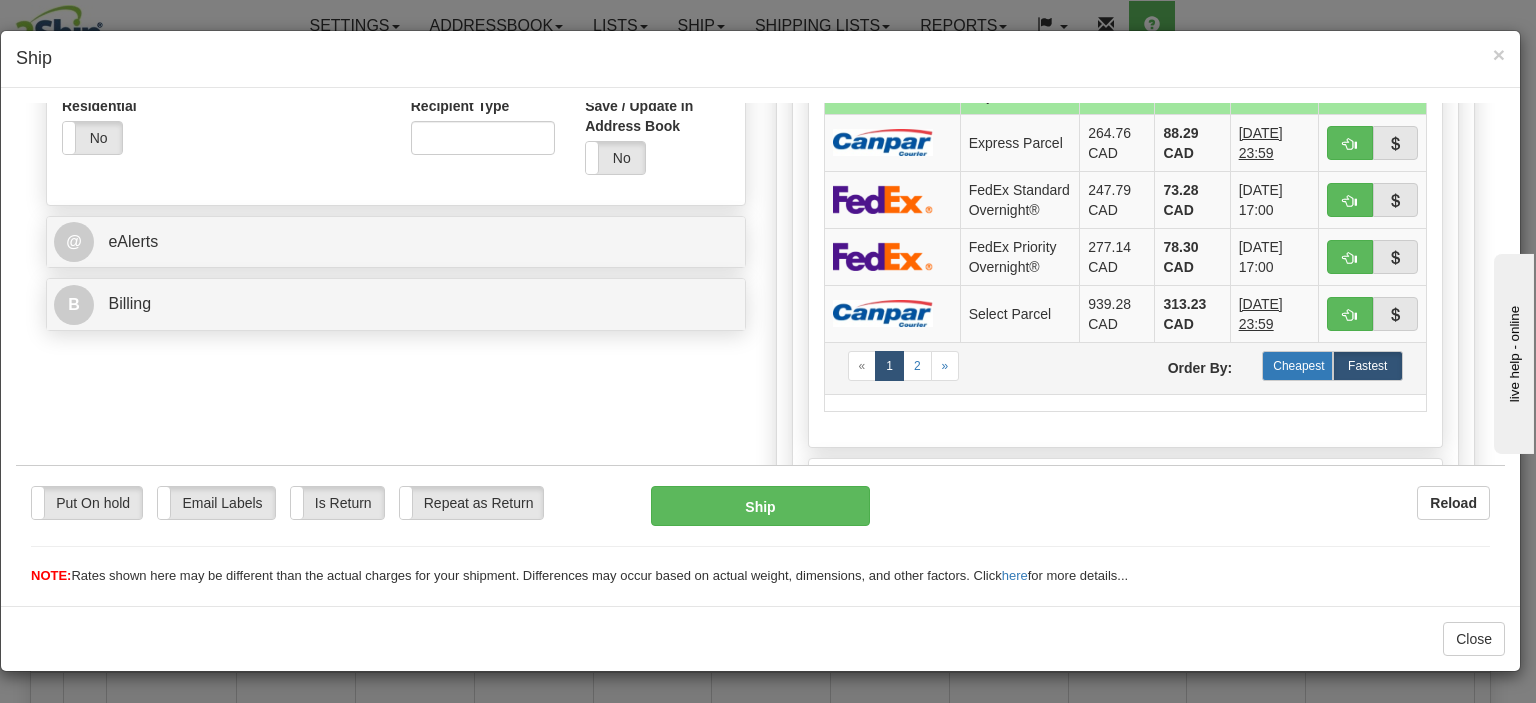 click on "Cheapest" at bounding box center [1297, 365] 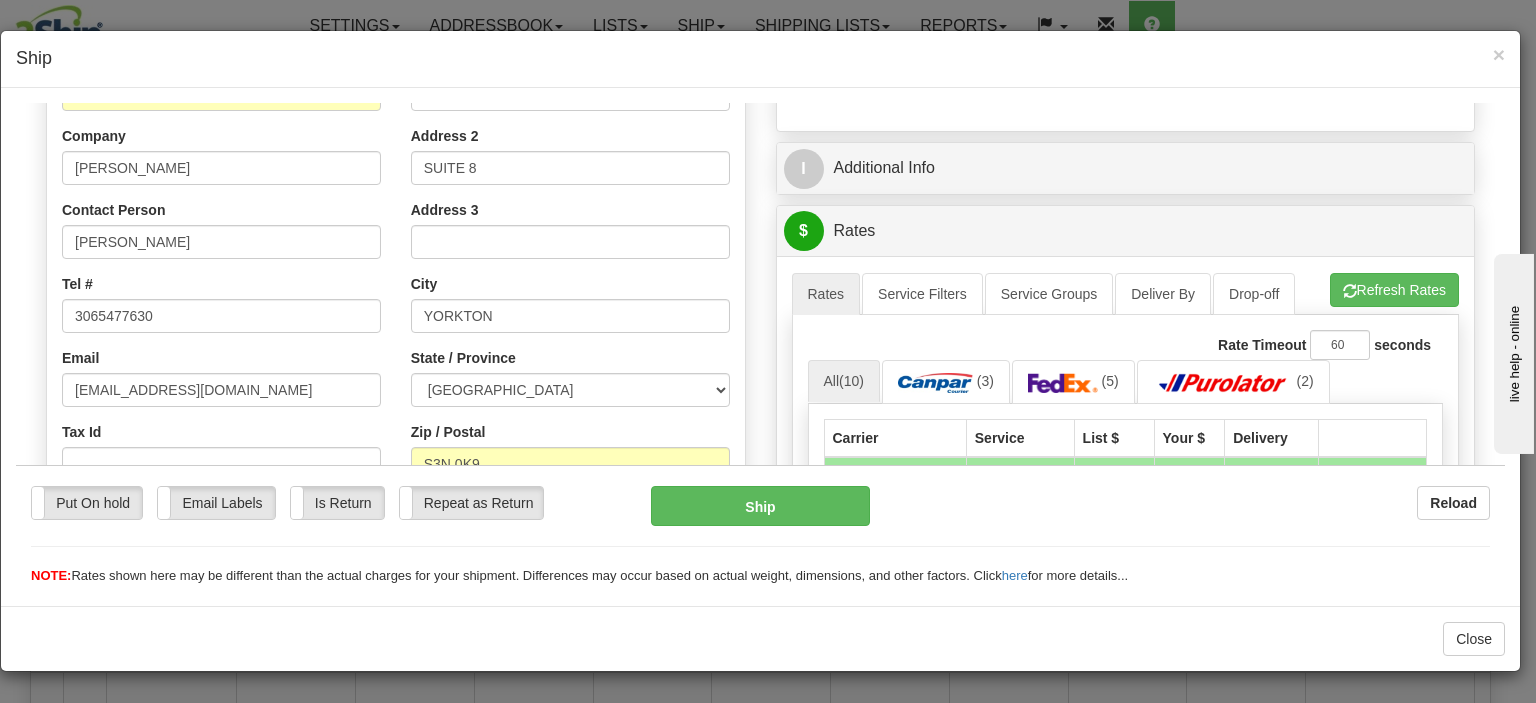 scroll, scrollTop: 600, scrollLeft: 0, axis: vertical 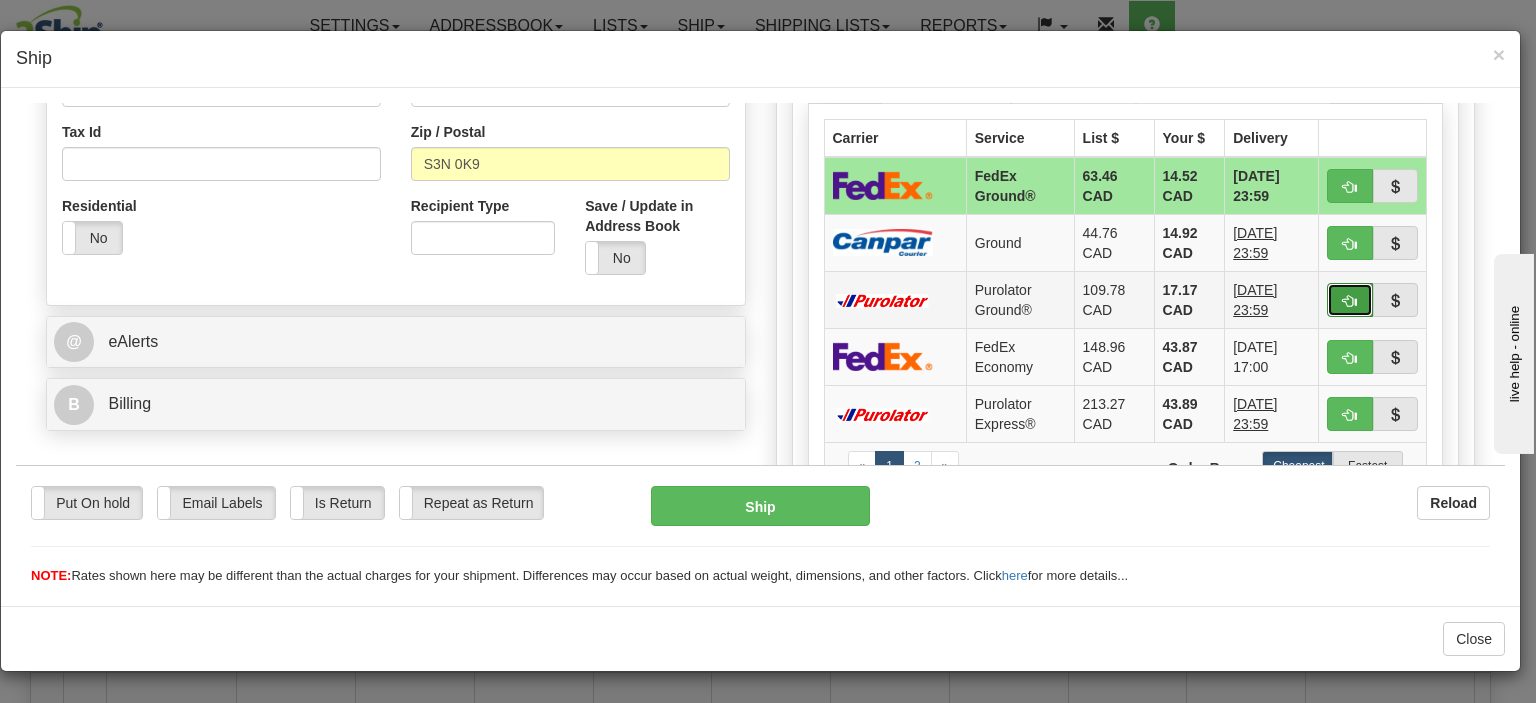 click at bounding box center (1350, 299) 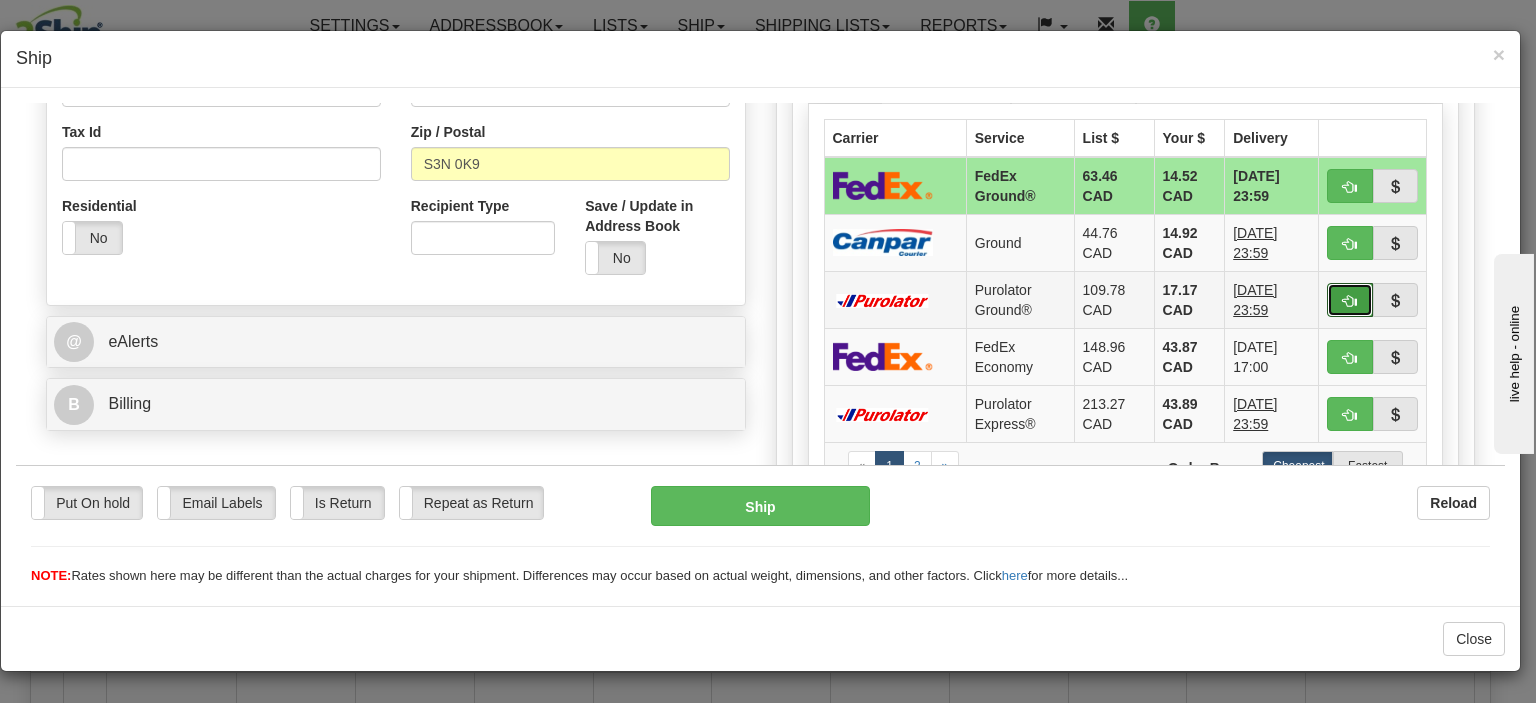 type on "260" 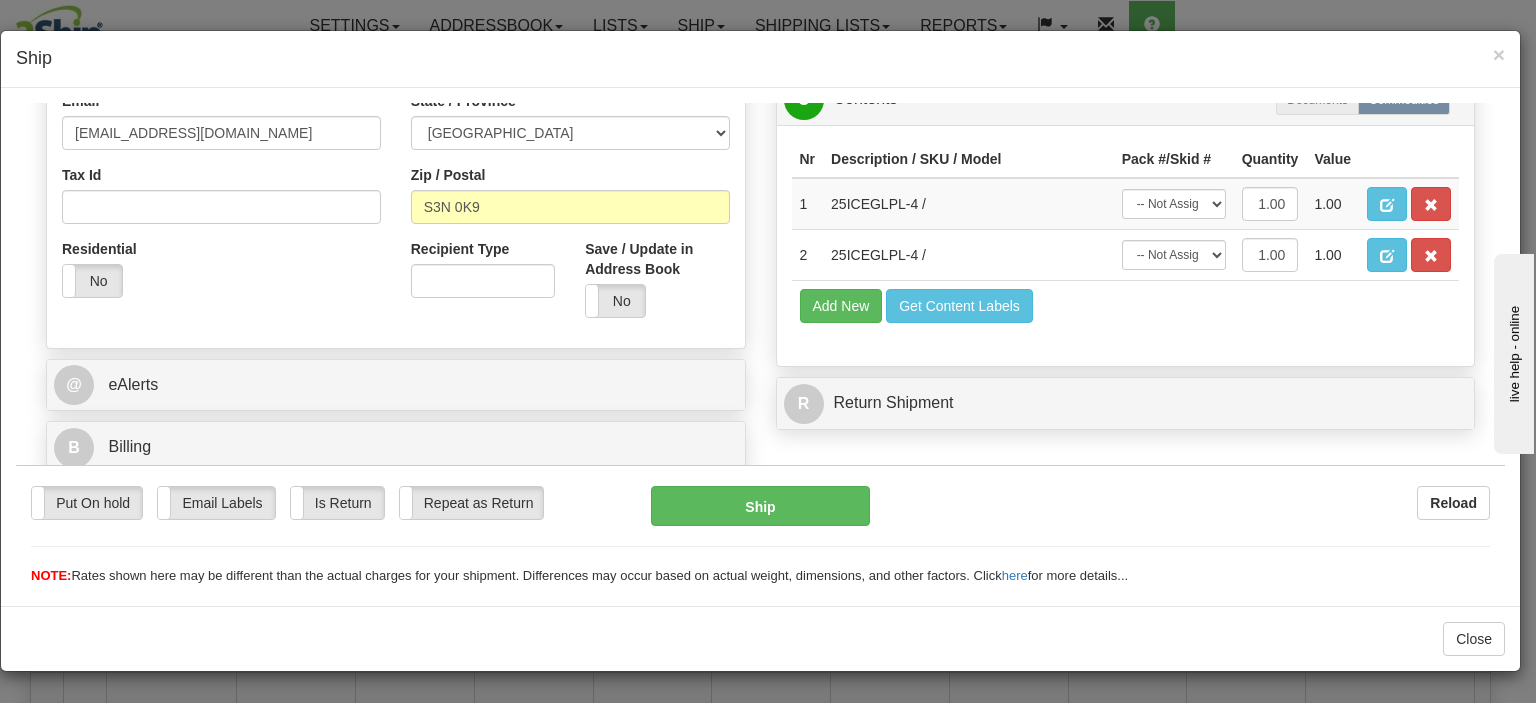 scroll, scrollTop: 557, scrollLeft: 0, axis: vertical 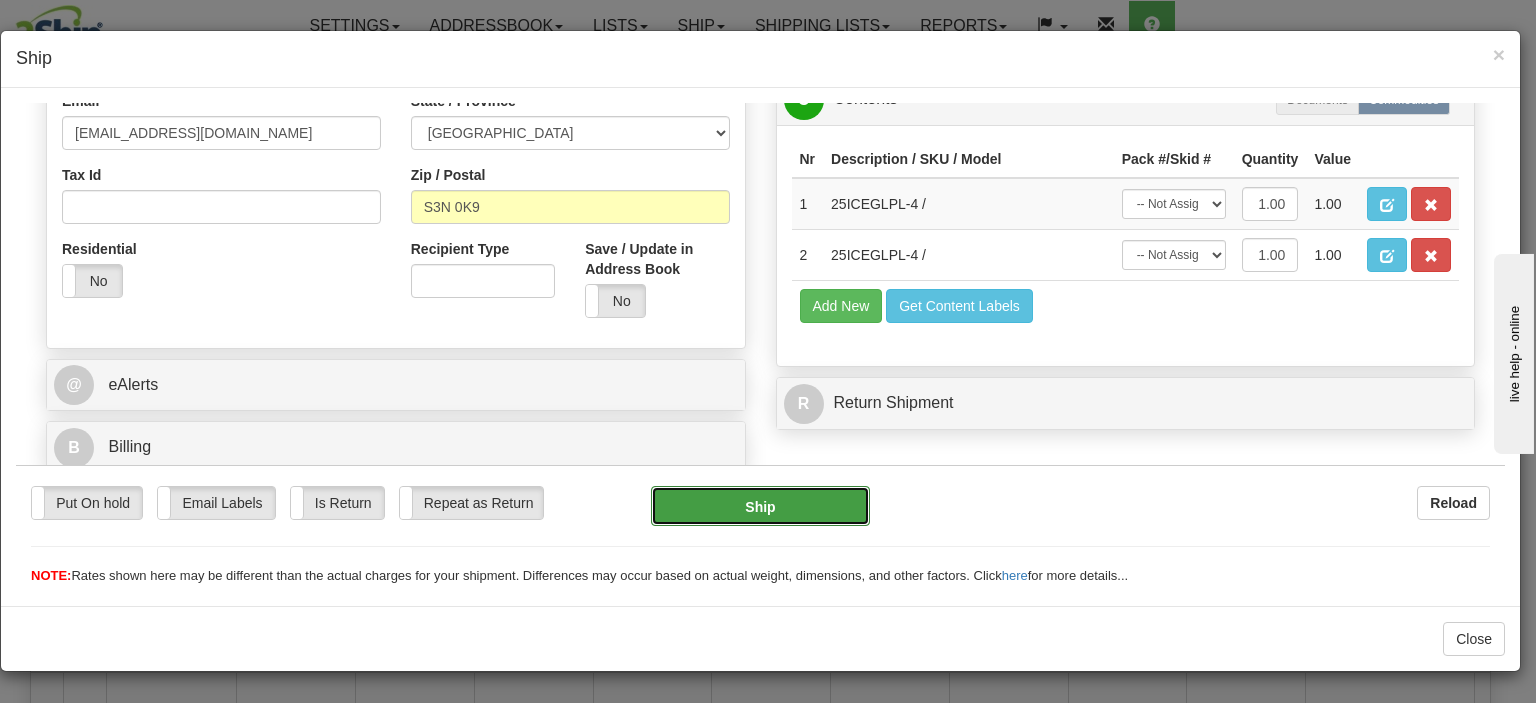 click on "Ship" at bounding box center [760, 505] 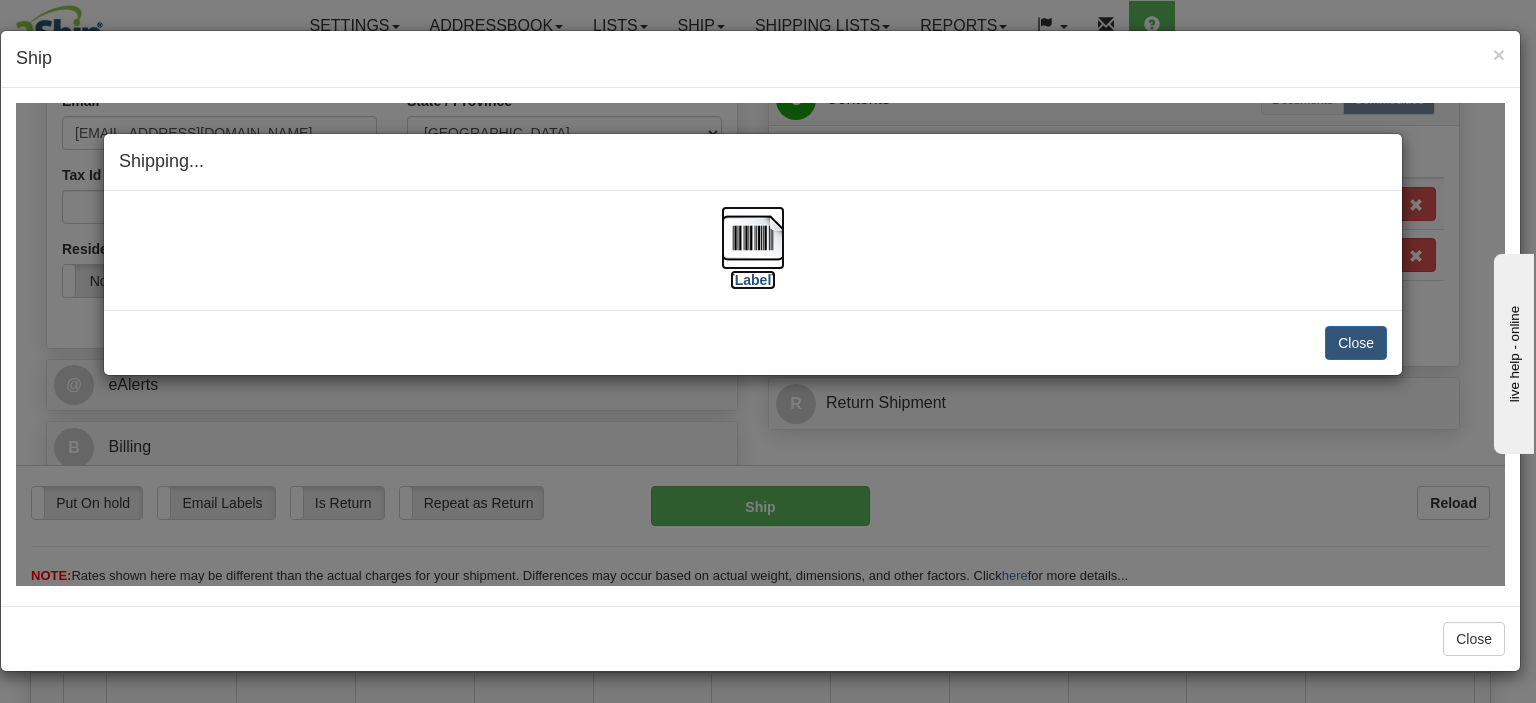 click at bounding box center (753, 237) 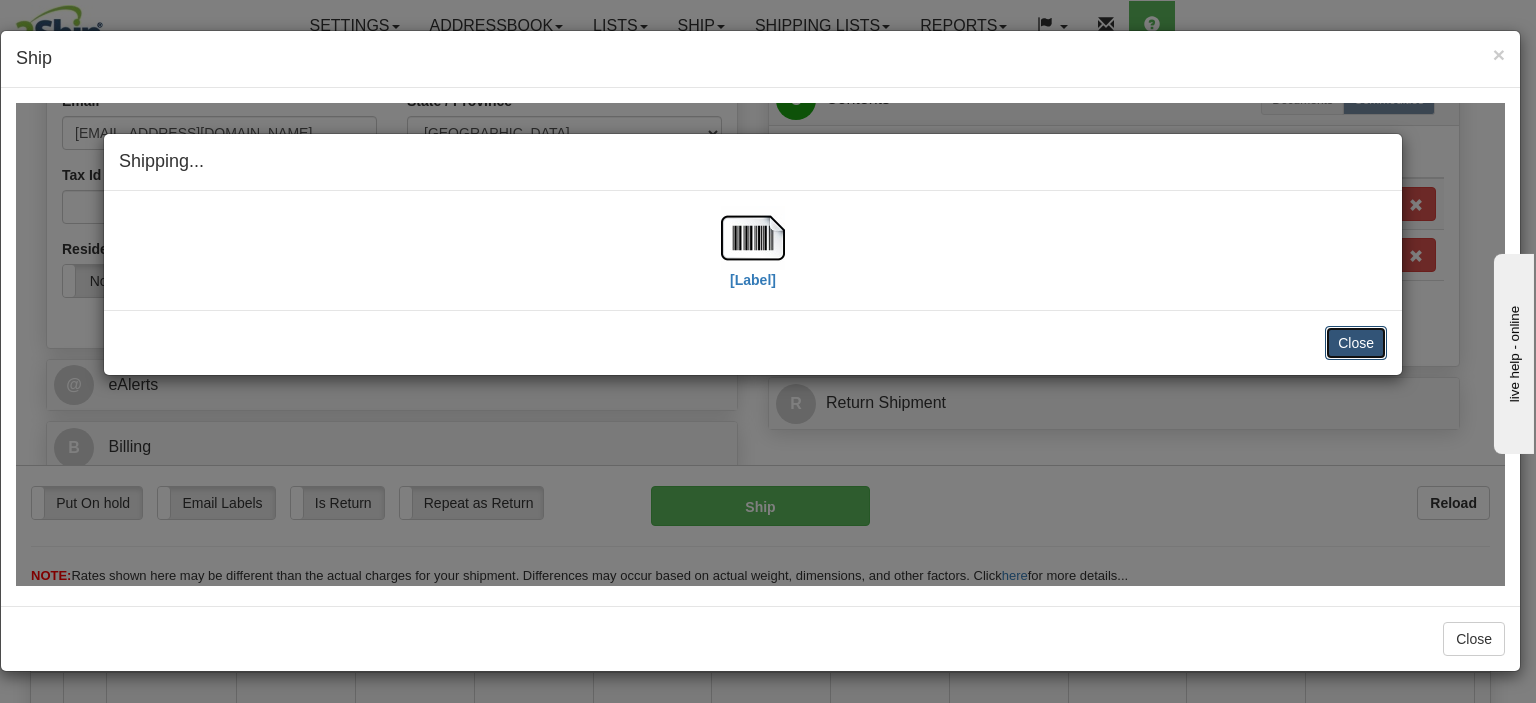 click on "Close" at bounding box center (1356, 342) 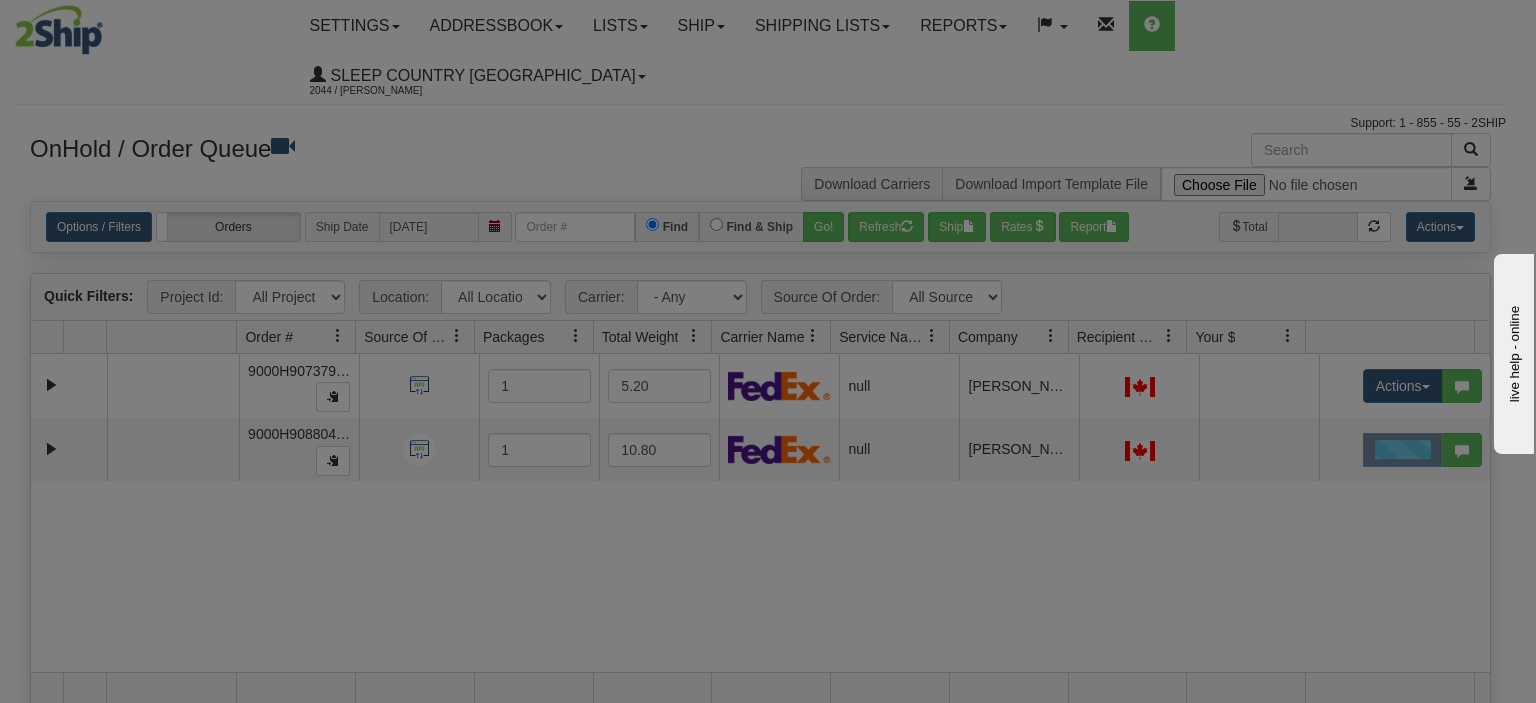 scroll, scrollTop: 0, scrollLeft: 0, axis: both 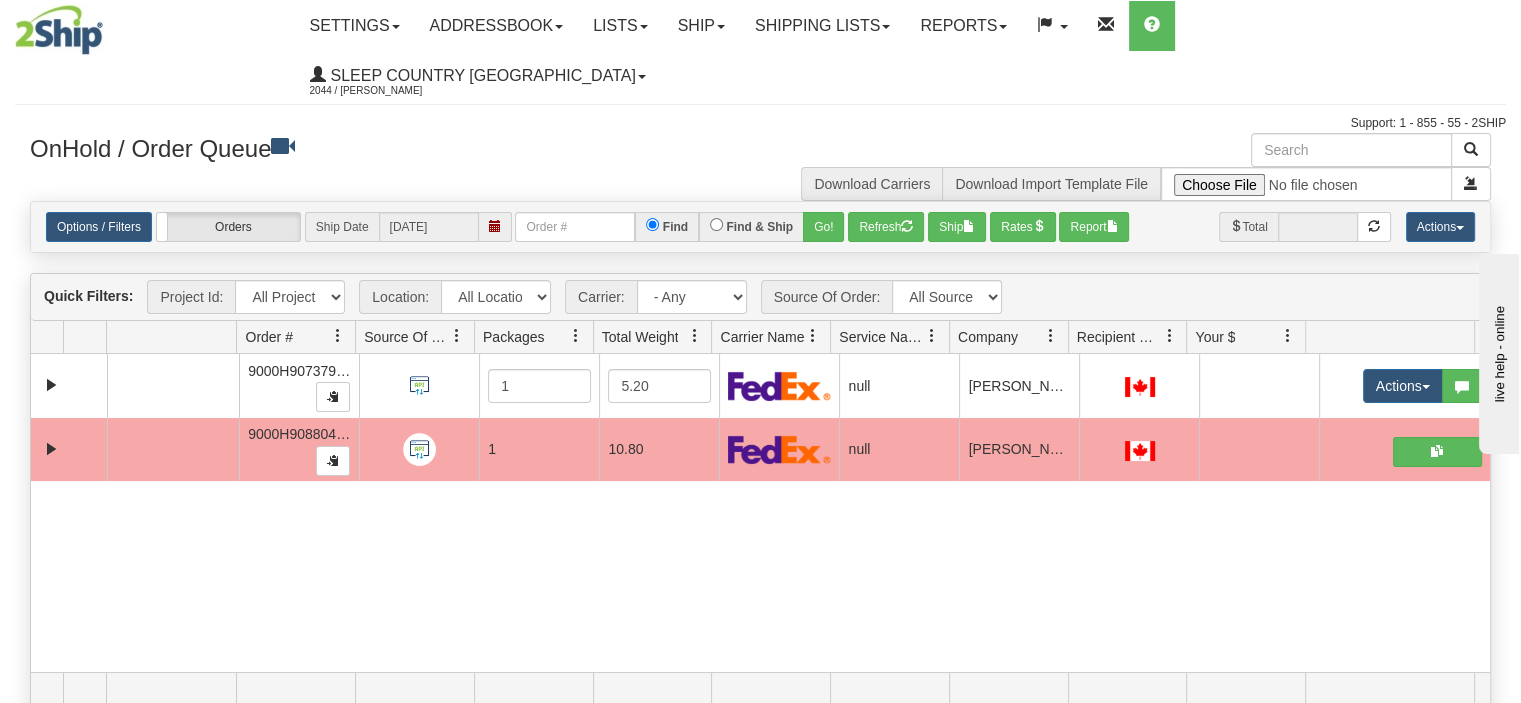click on "31313112 BLU 90286341 0 9000H907379_BLU   1   5.20   null Shipping department Blu Sleep Shipping Department CA QC Laval 1550 Rue Bernard-Lefebvre H7C 0A5 sandro@myblusleep.com 450-661-1656 ELSA LALONDE ELSA LALONDE CA ON OTTAWA 299 SOMERSET STREET WEST K2P 2L3 elsa.lalonde@gmail.com 6132234144 9000H907379 1048309  07/17/2025 04:14:18 PM   1       Actions                    Open            Refresh Rates             Rate All Services            Ship            Delete            Edit Items            AggregationHistory                        31314428 BLU 90286474 0 9000H908804_BLU   1     10.80 null Shipping department Blu Sleep Shipping Department CA QC Laval 1550 Rue Bernard-Lefebvre H7C 0A5 sandro@myblusleep.com 450-661-1656 COLLEEN ZUBKO COLLEEN ZUBKO CA SK YORKTON 84 BROADWAY STREET EAST S3N 0K9 lczubko@sasktel.net 3065477630 9000H908804 1048369  07/18/2025 08:14:24 AM   null 2 null null" at bounding box center (760, 513) 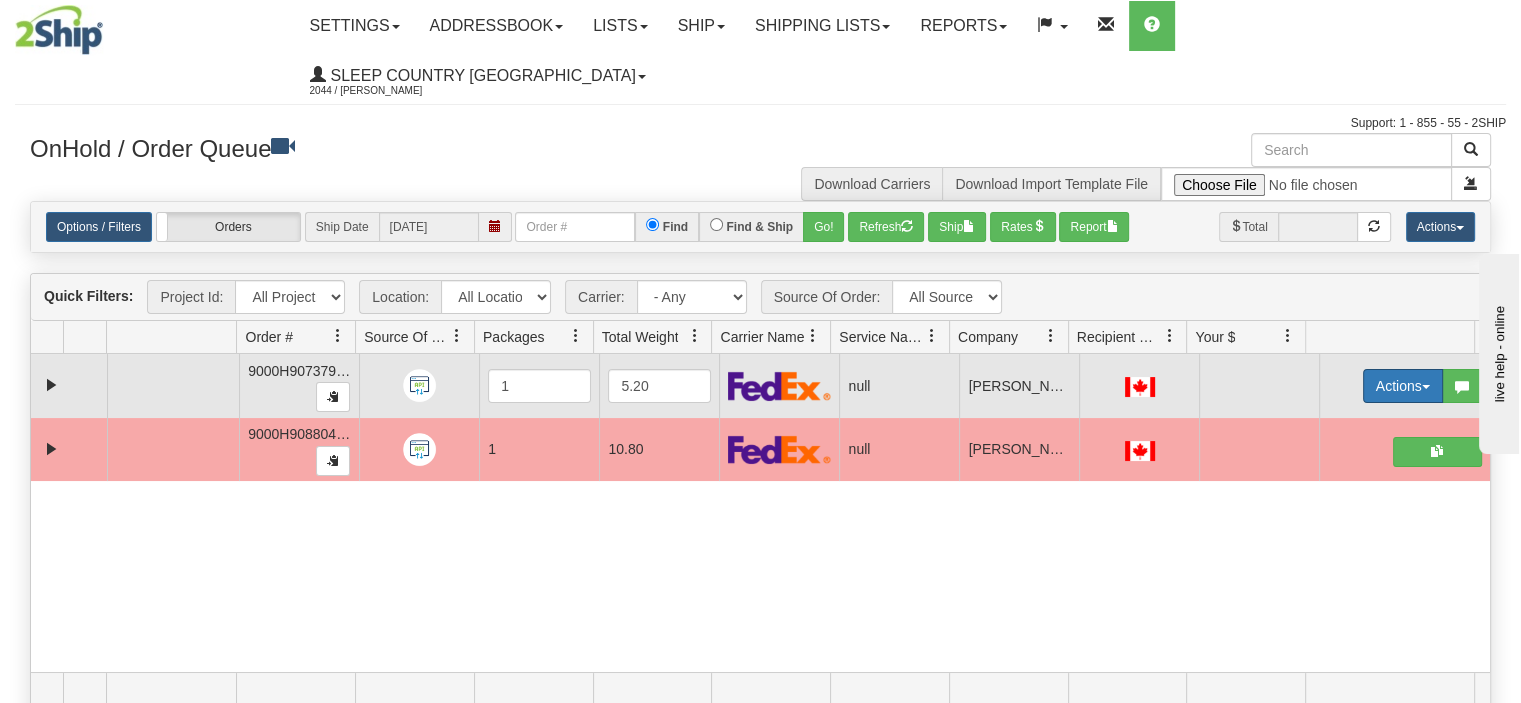 click on "Actions" at bounding box center (1403, 386) 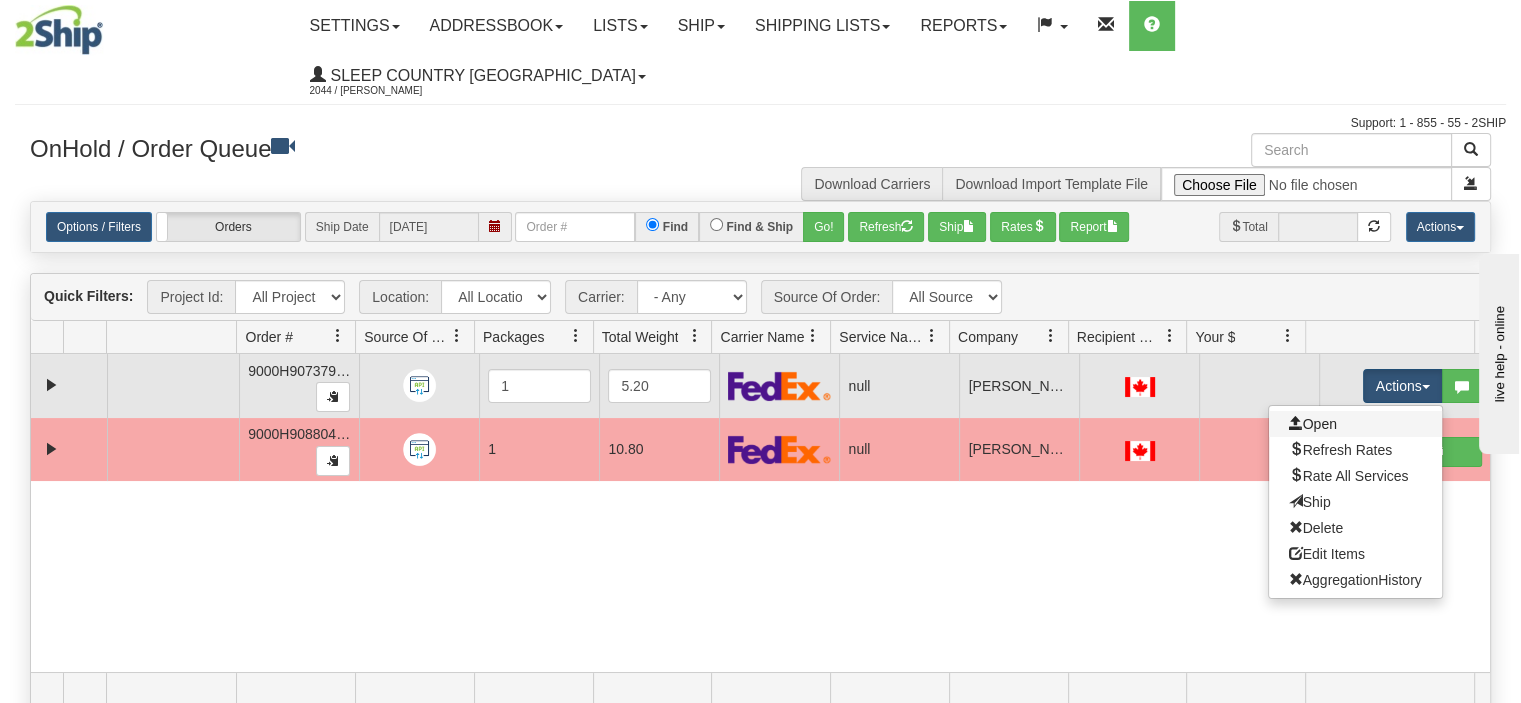 click on "Open" at bounding box center [1355, 424] 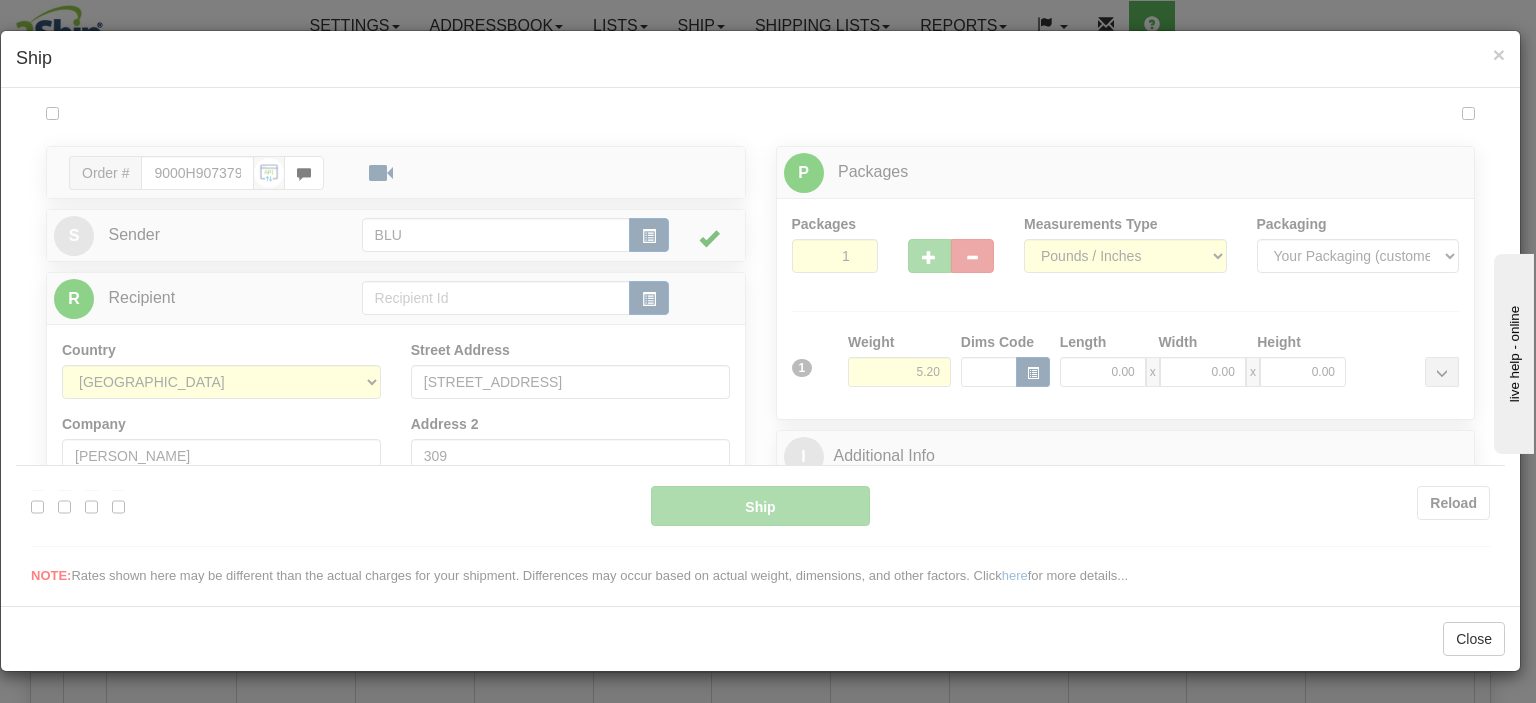 scroll, scrollTop: 0, scrollLeft: 0, axis: both 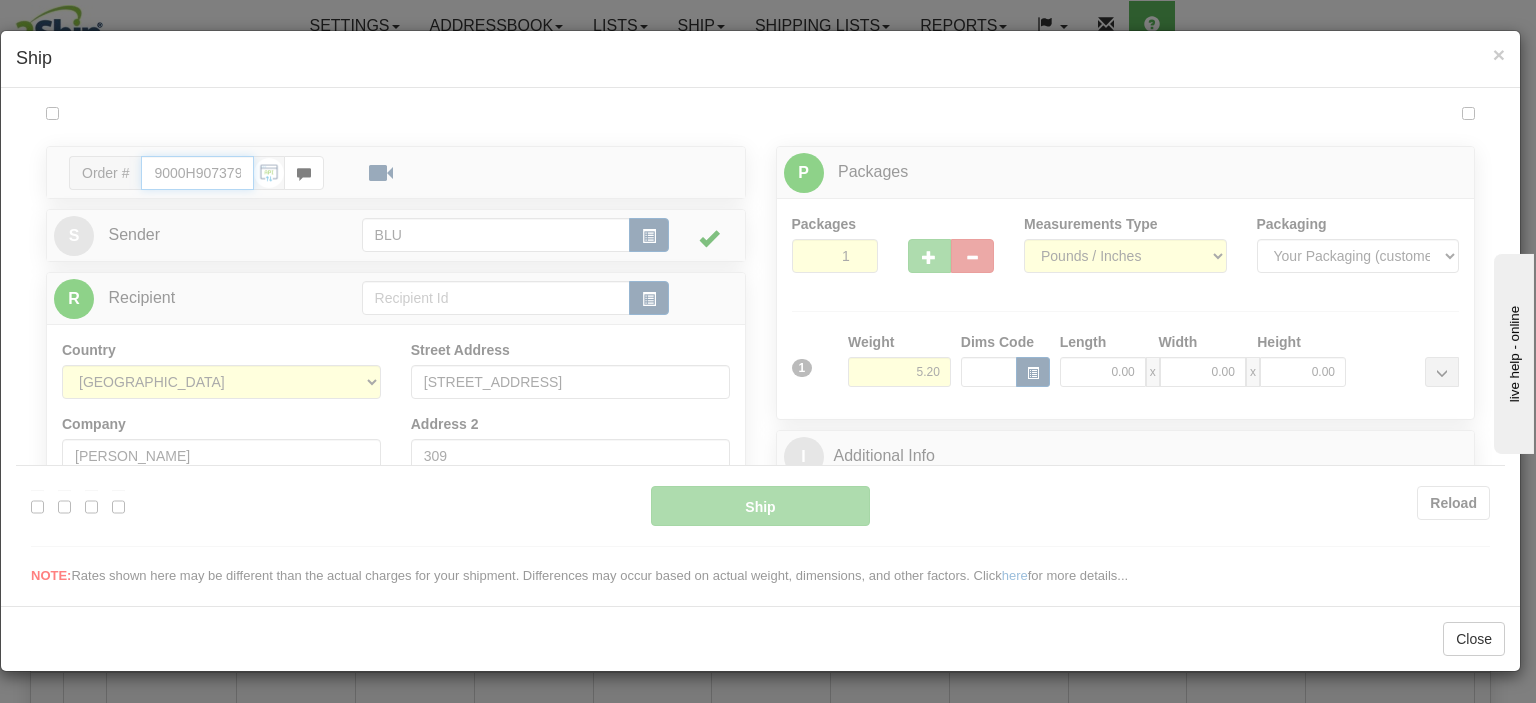 type on "12:57" 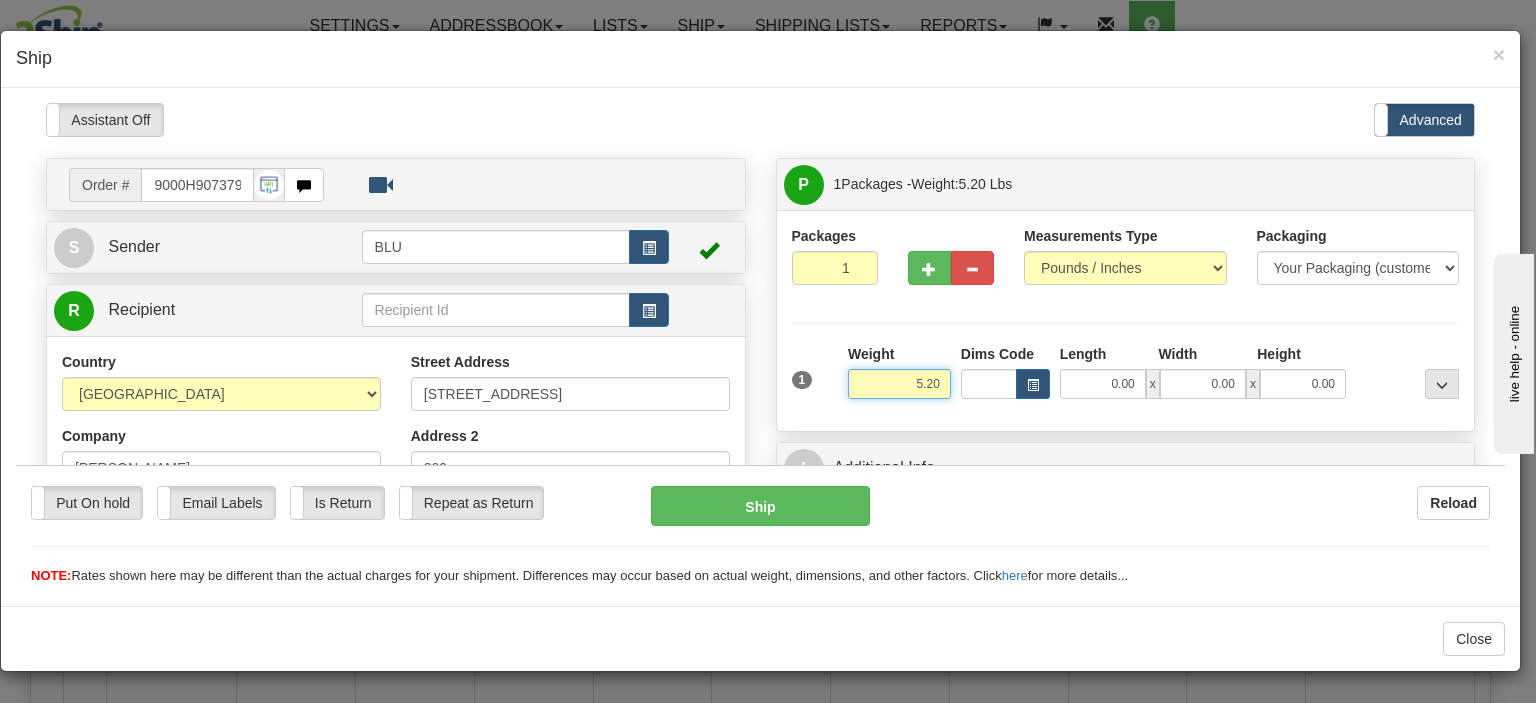 drag, startPoint x: 907, startPoint y: 382, endPoint x: 936, endPoint y: 381, distance: 29.017237 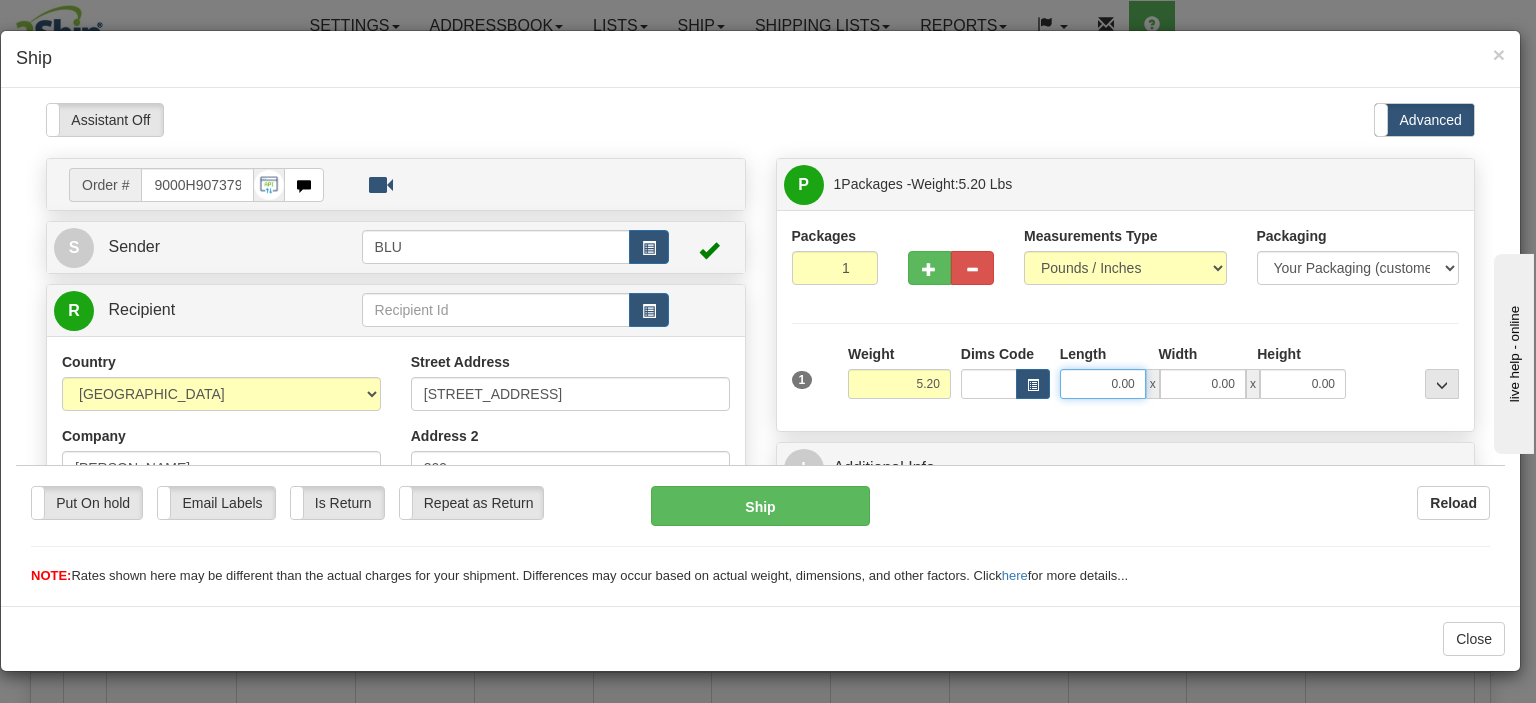 click on "0.00" at bounding box center [1103, 383] 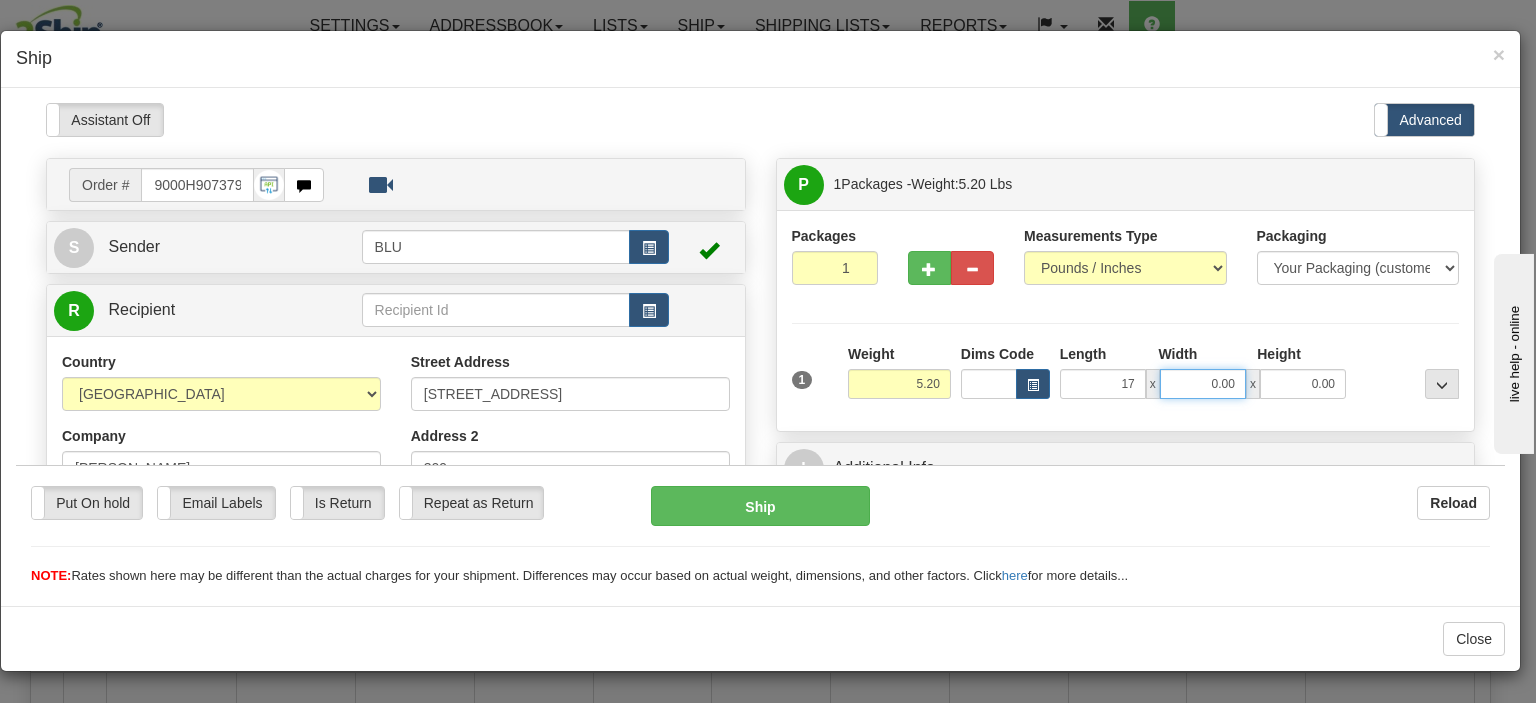 type on "17.00" 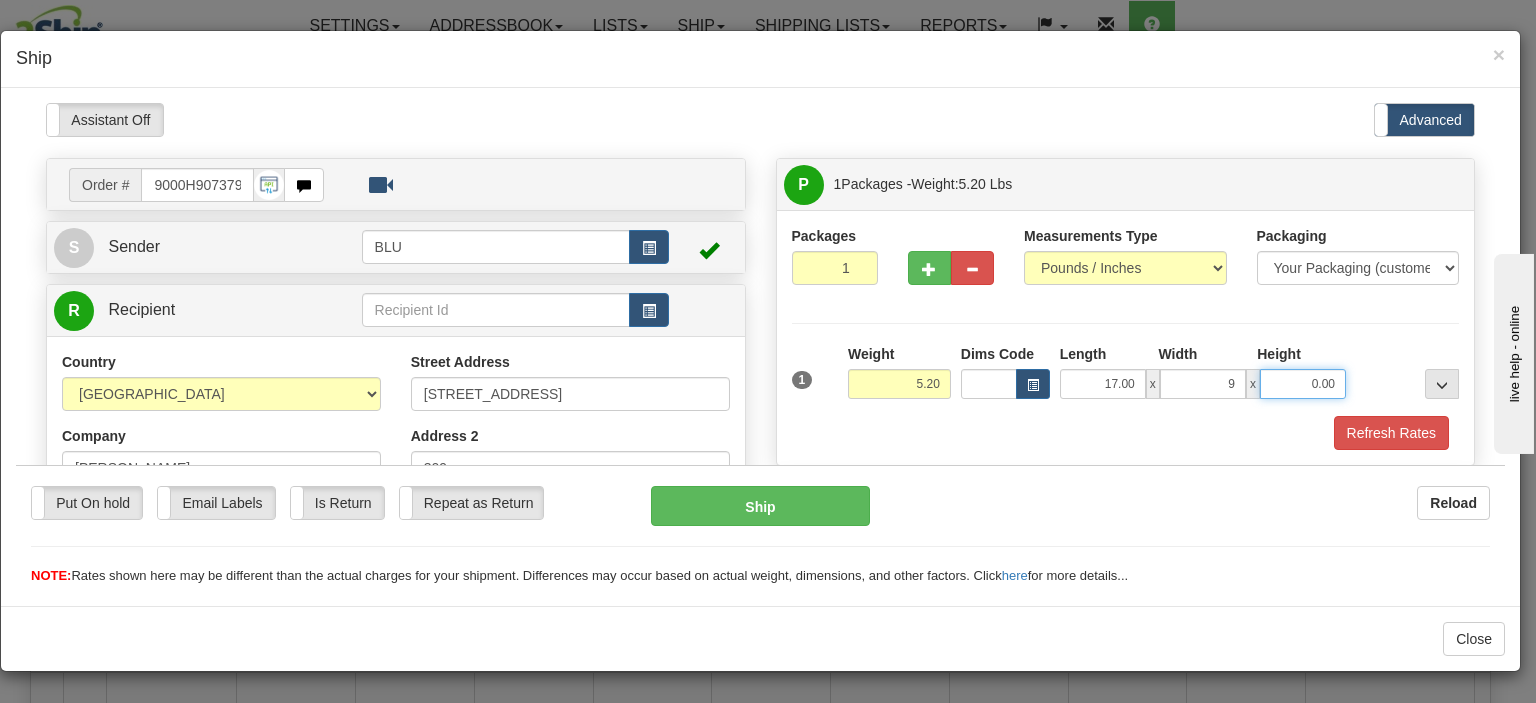 type on "9.00" 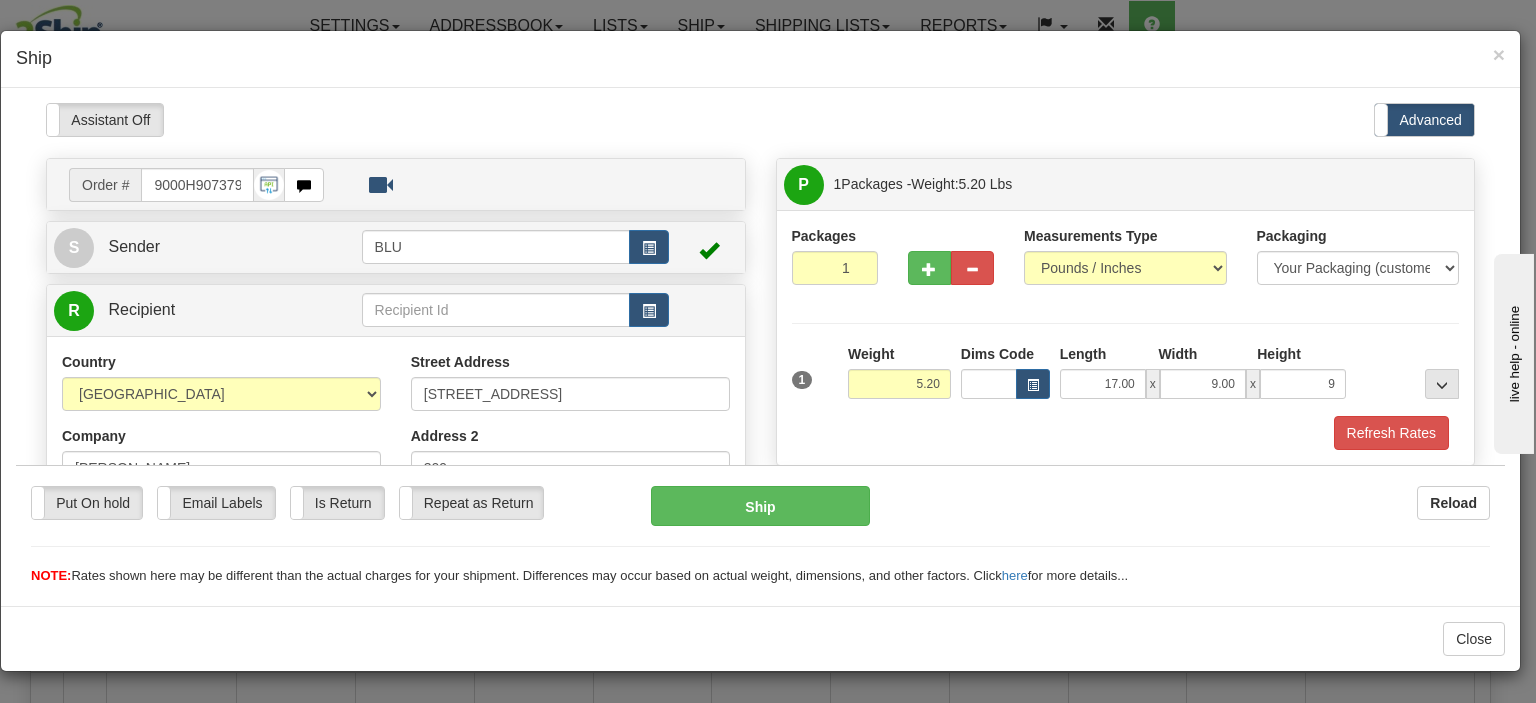 type on "9.00" 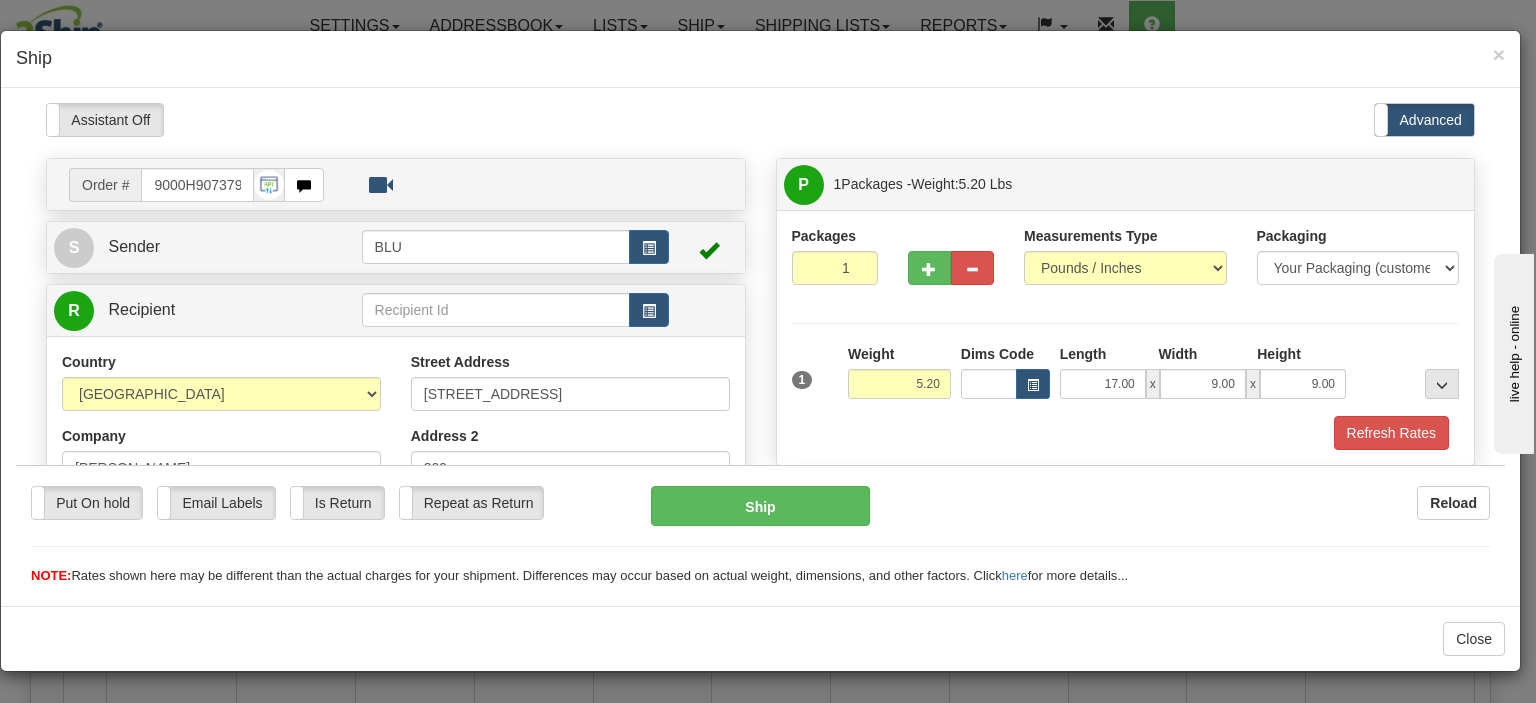 click on "Packages                                              1
1
Measurements Type" at bounding box center (1126, 337) 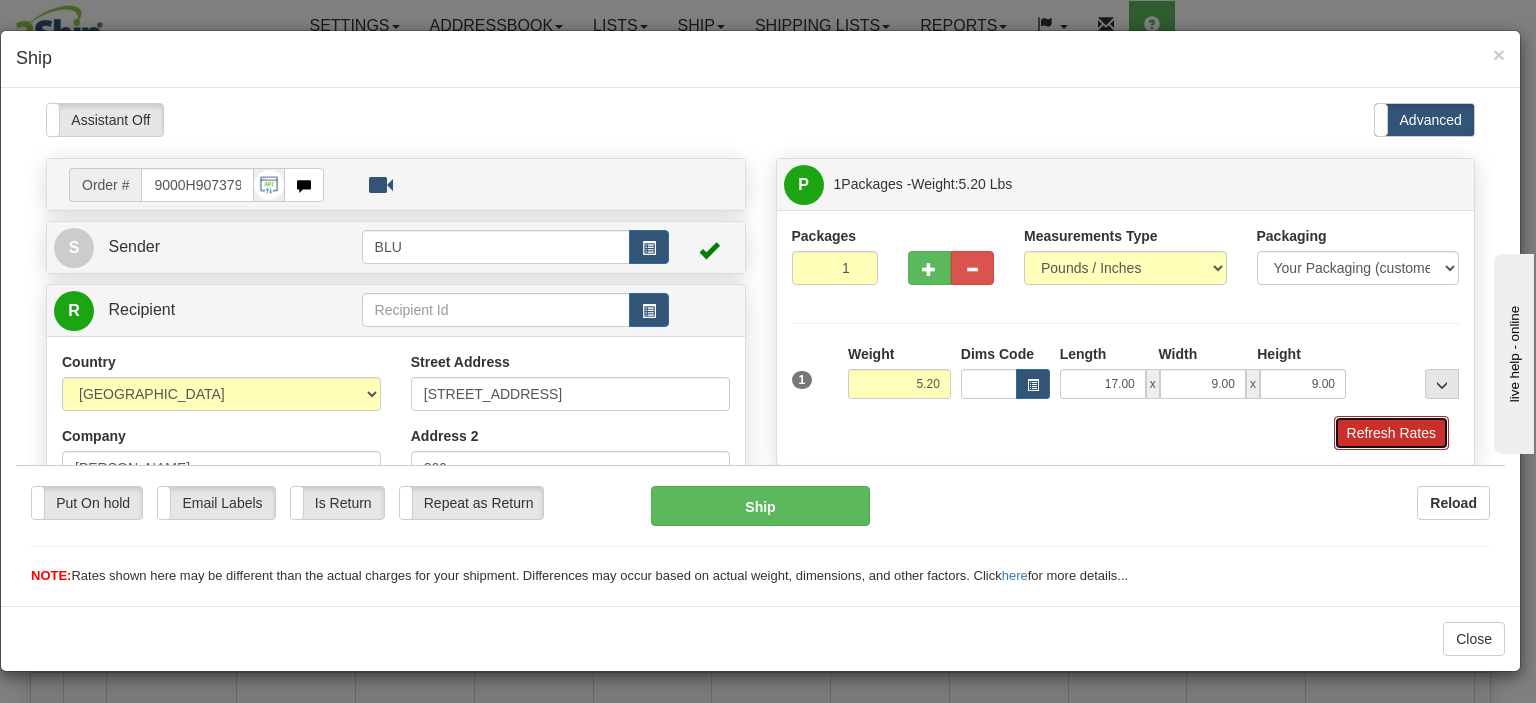 click on "Refresh Rates" at bounding box center (1391, 432) 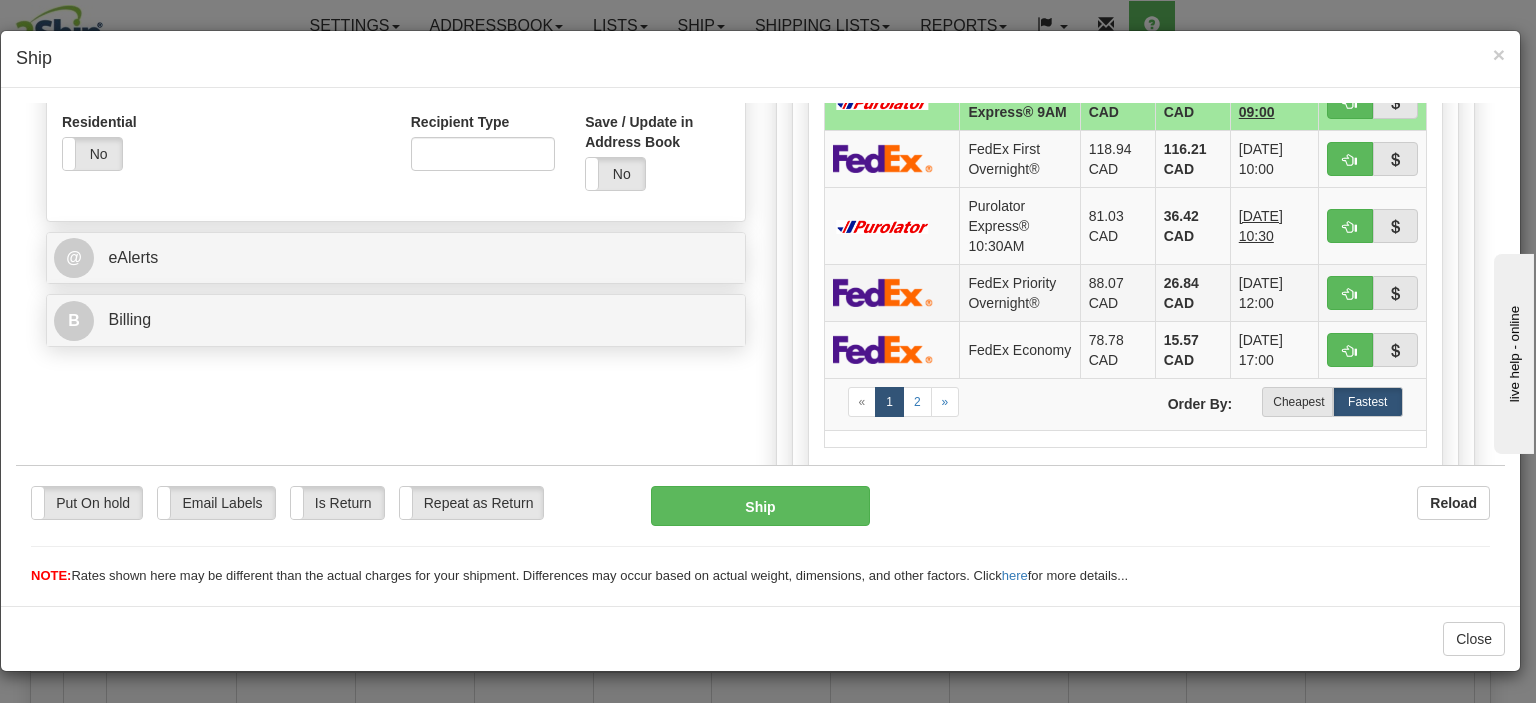 scroll, scrollTop: 800, scrollLeft: 0, axis: vertical 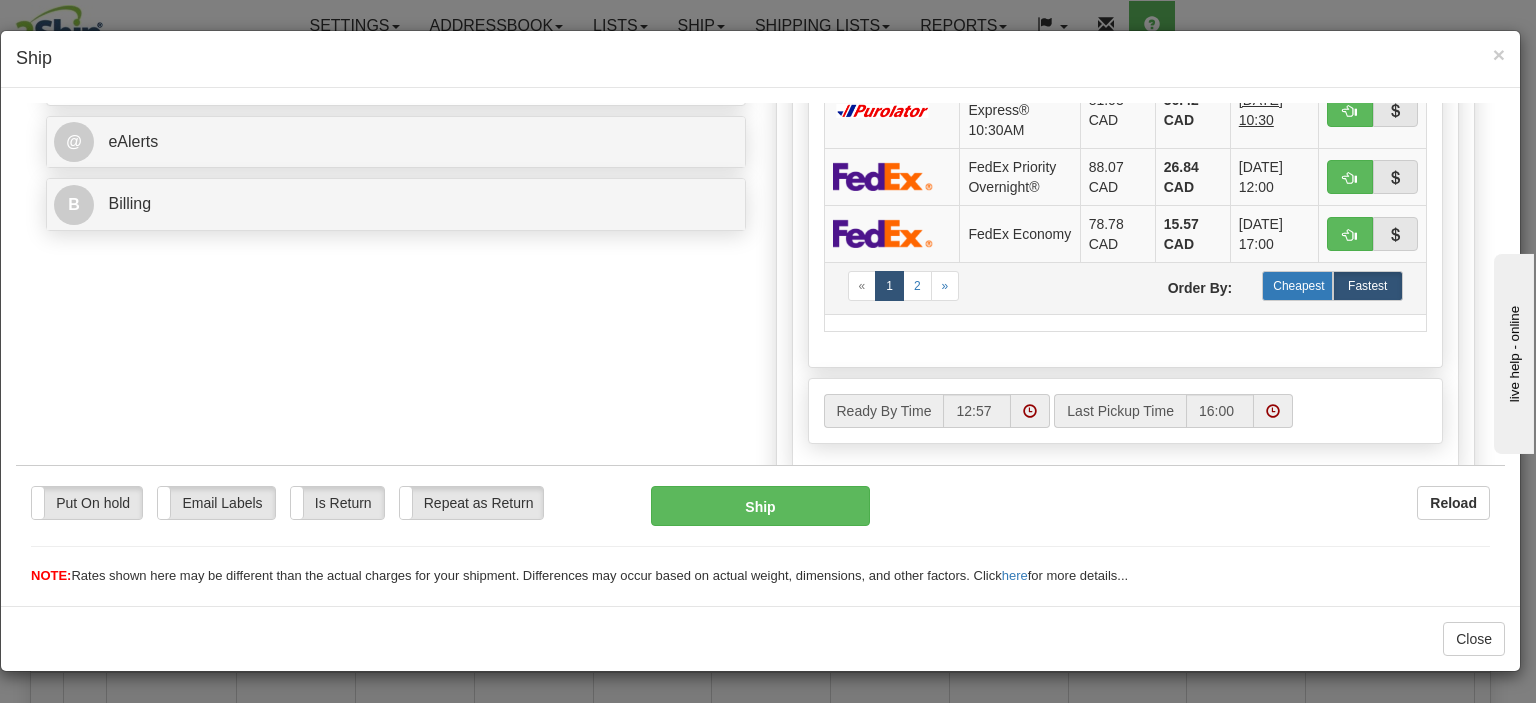 click on "Cheapest" at bounding box center [1297, 285] 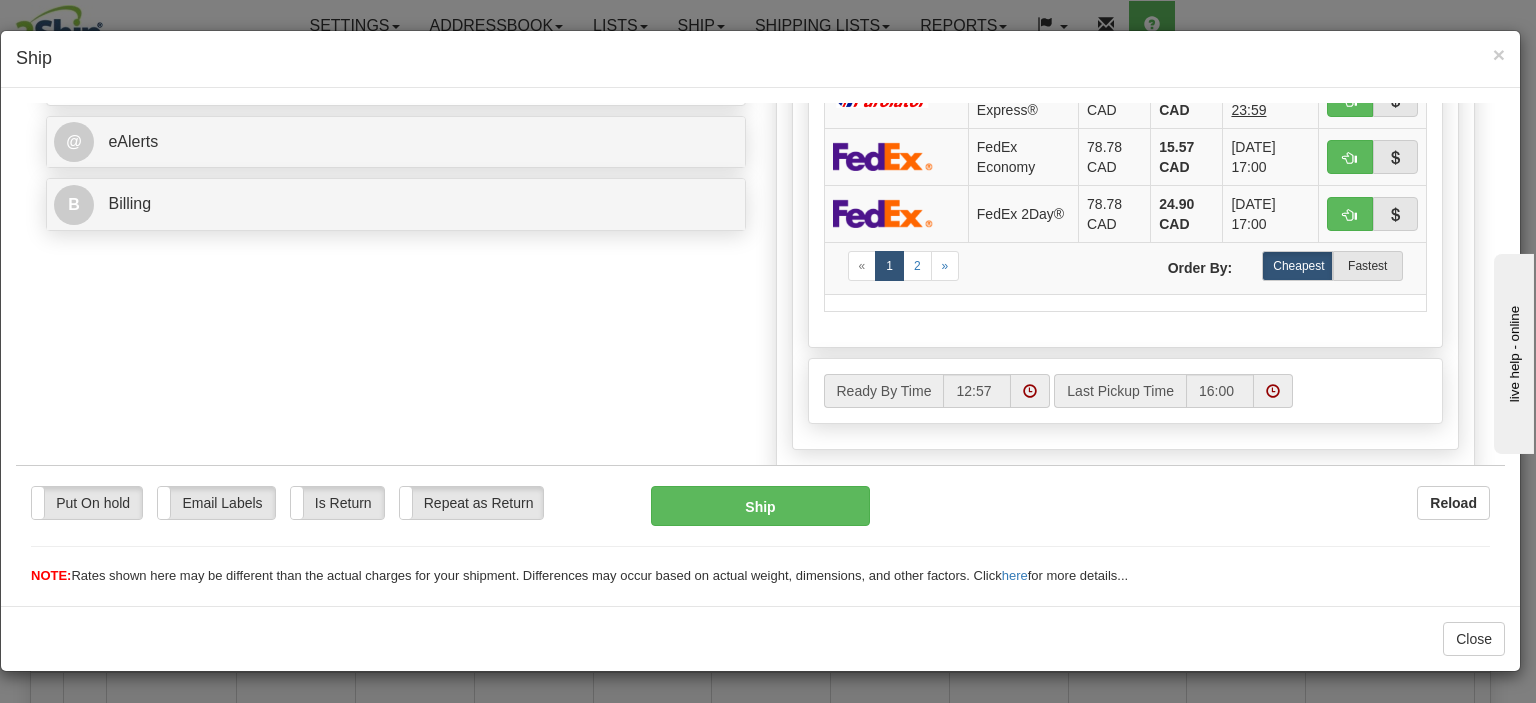 click at bounding box center (1125, 301) 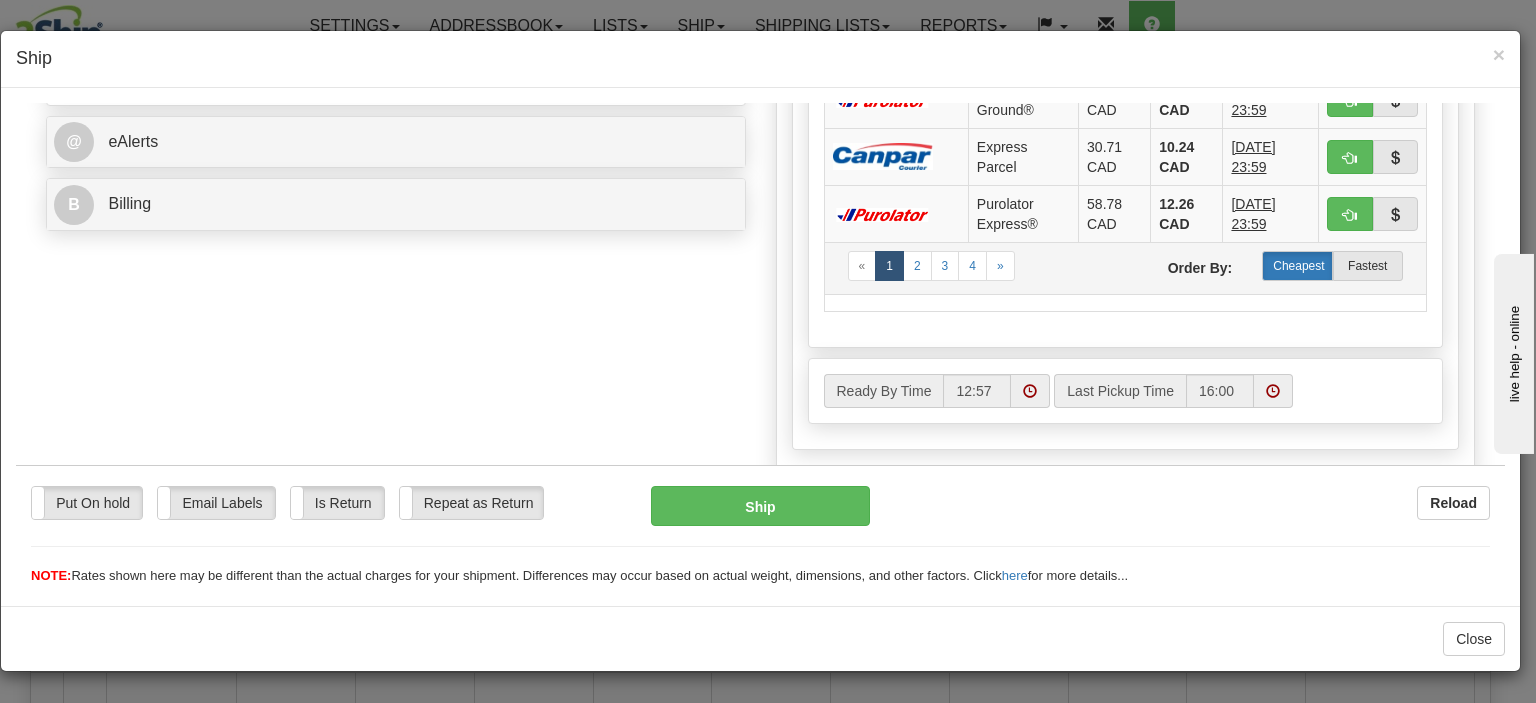 click on "Cheapest" at bounding box center [1297, 265] 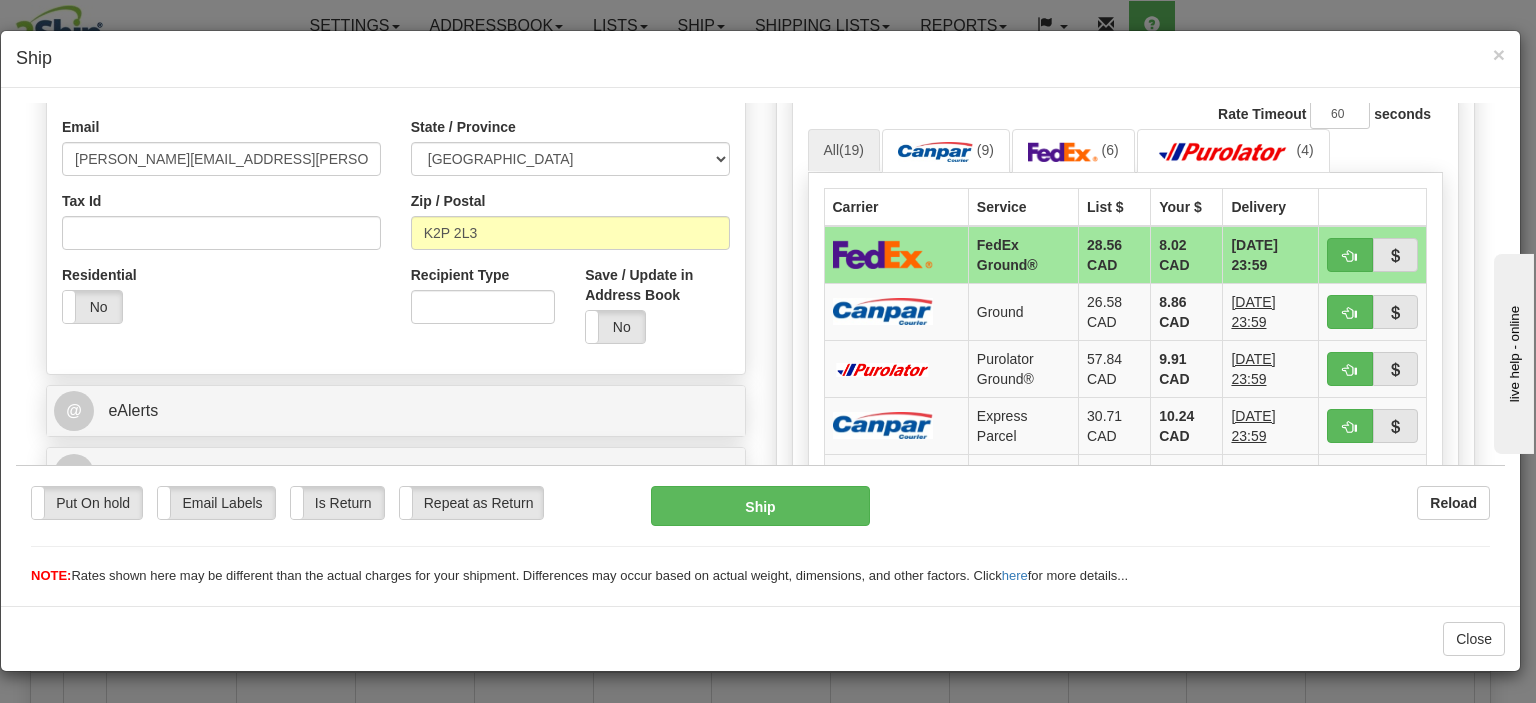 scroll, scrollTop: 500, scrollLeft: 0, axis: vertical 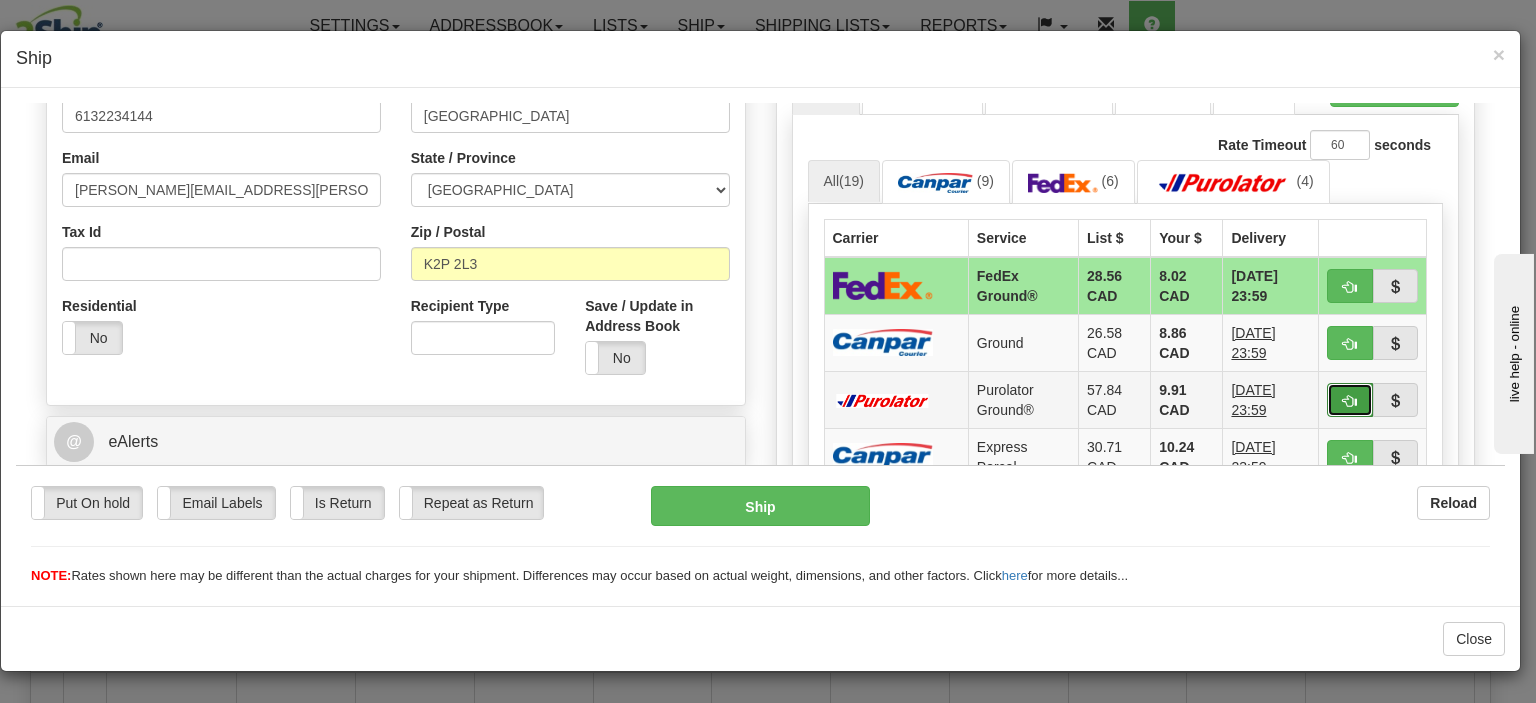 click at bounding box center [1350, 399] 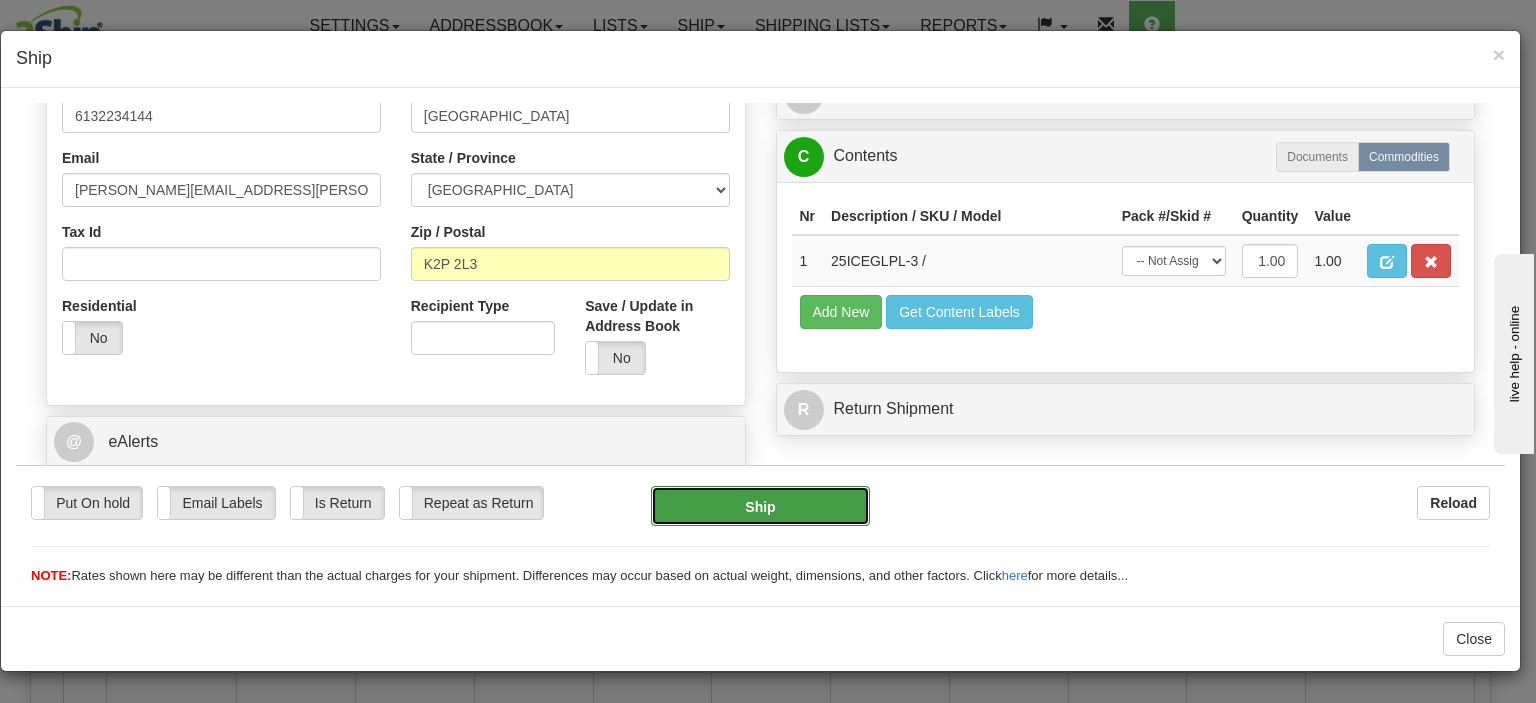 click on "Ship" at bounding box center (760, 505) 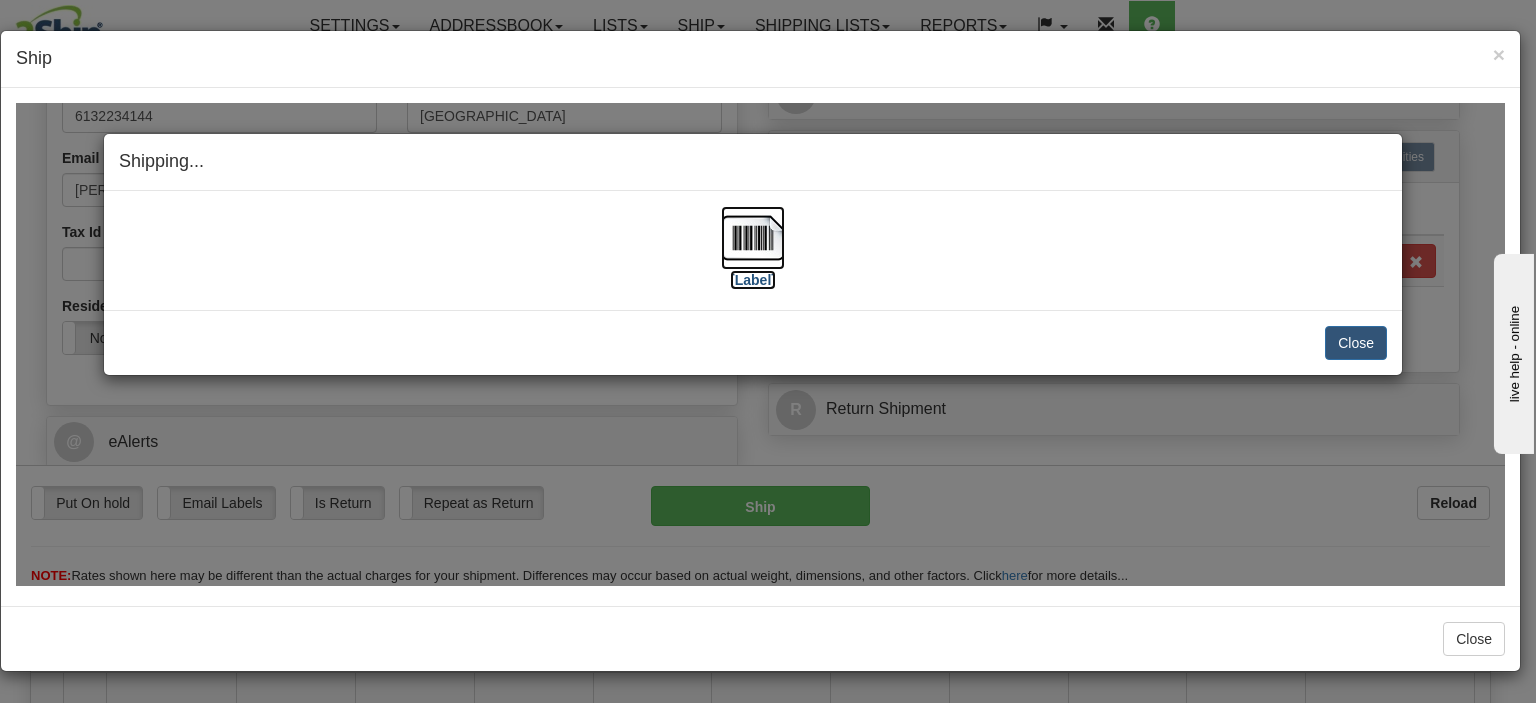 click on "[Label]" at bounding box center (753, 279) 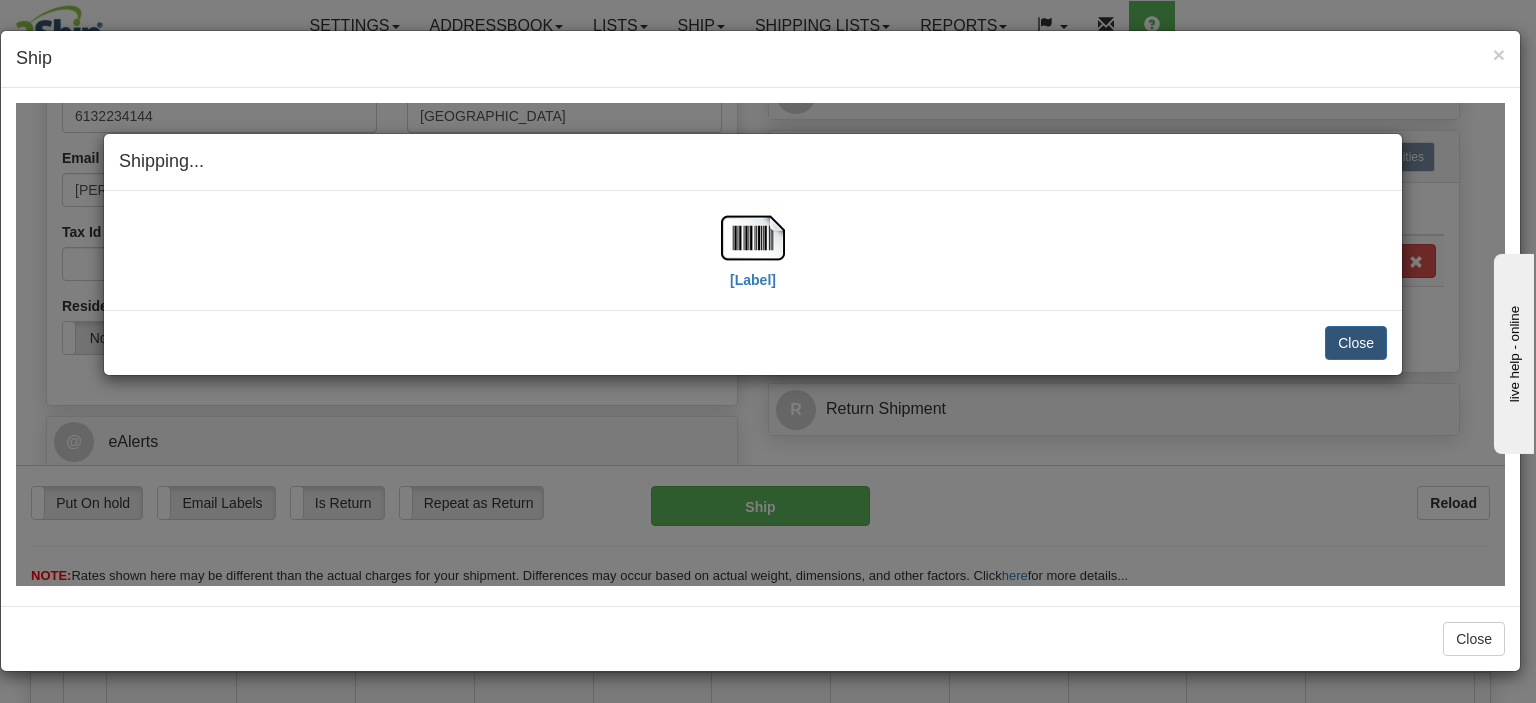 click on "Shipping... Your SHIPMENT will EXPIRE in
[Label]
IMPORTANT NOTICE
Embassy / Consulate / Government Building / Hospital Collection
Email   specialaddress@courierit.co.za  with  ALL  relevant Documents
Please use the Collection reference and Waybill number as the Subject line.
We are unable to Collect if these documents are not provided
Close
Cancel
Cancel Shipment and Quit Pickup
Quit Pickup ONLY" at bounding box center [760, 343] 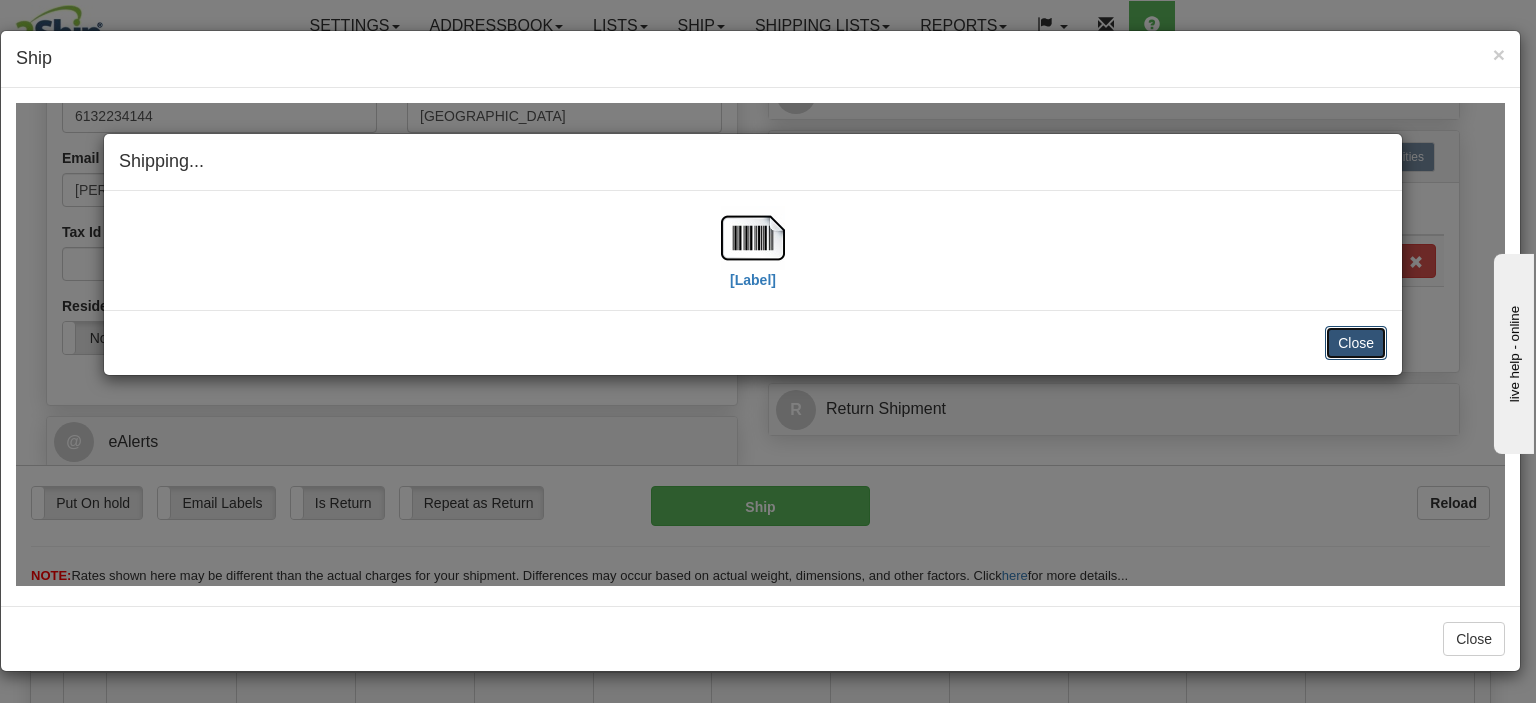click on "Close" at bounding box center [1356, 342] 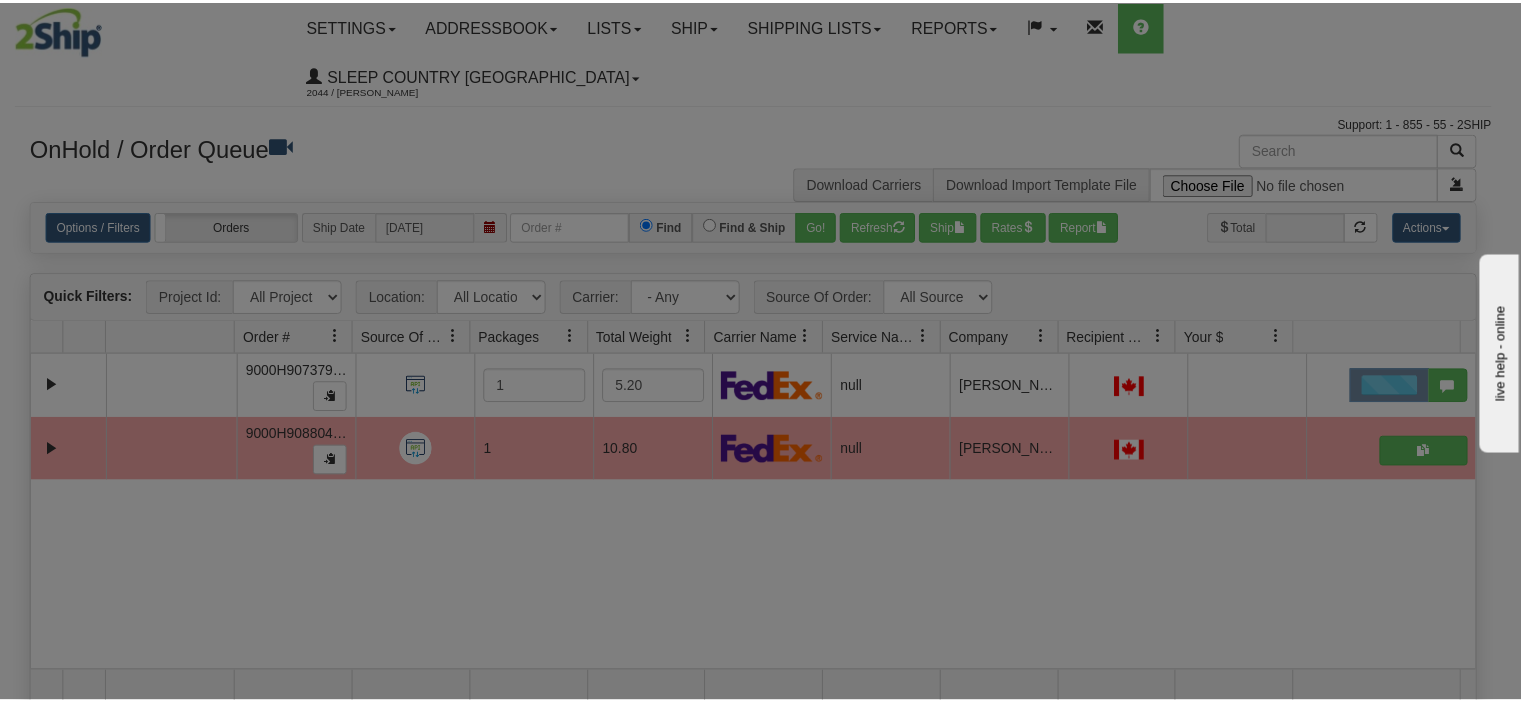 scroll, scrollTop: 0, scrollLeft: 0, axis: both 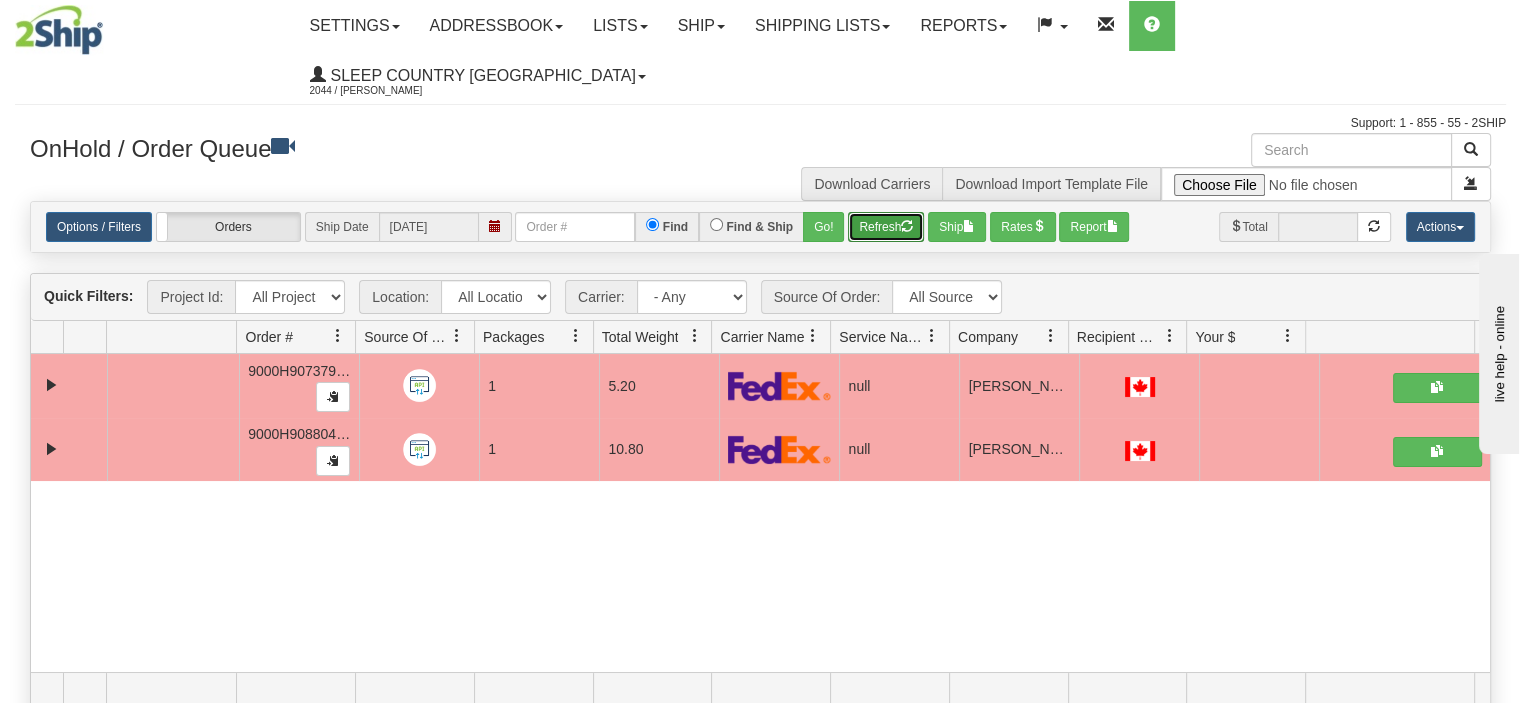 click on "Refresh" at bounding box center [886, 227] 